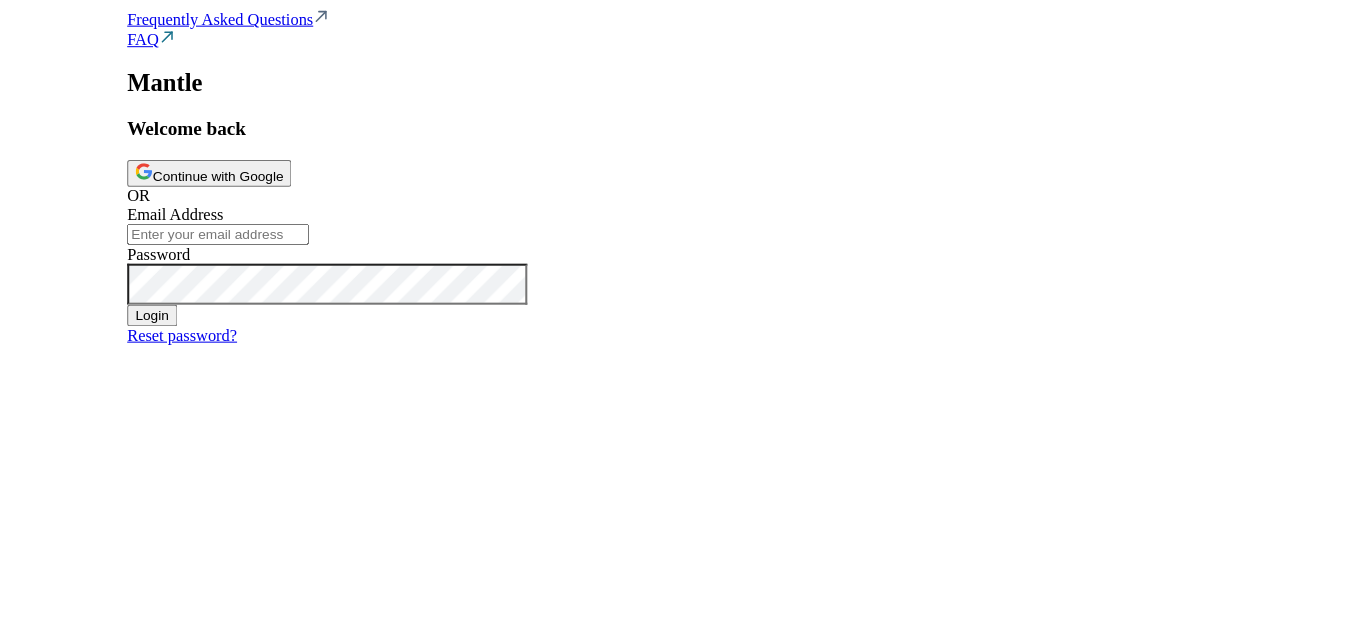 scroll, scrollTop: 0, scrollLeft: 0, axis: both 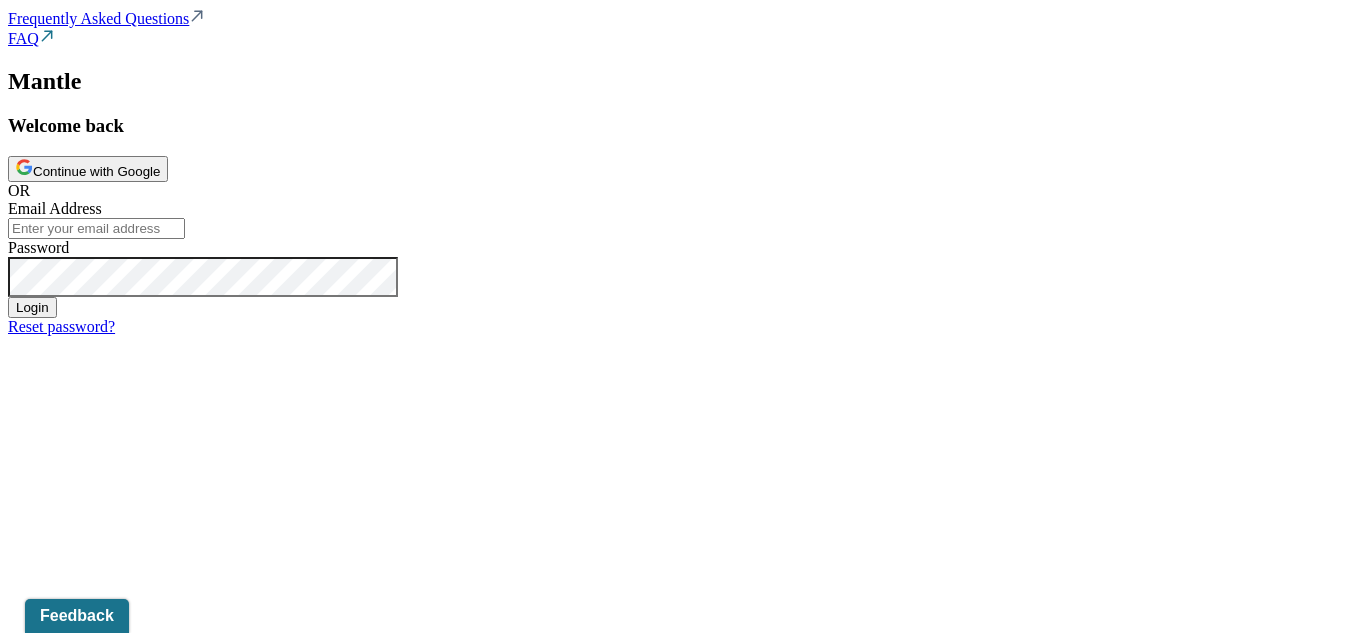 click on "Continue with Google" at bounding box center [88, 169] 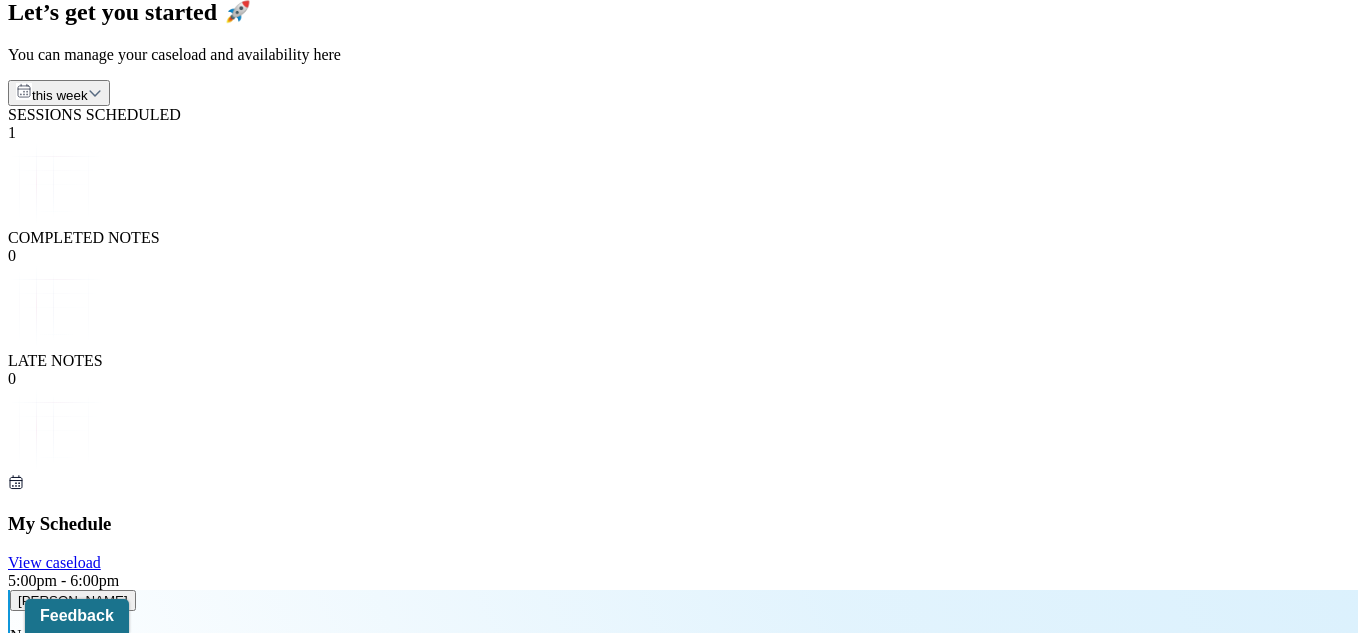 scroll, scrollTop: 271, scrollLeft: 0, axis: vertical 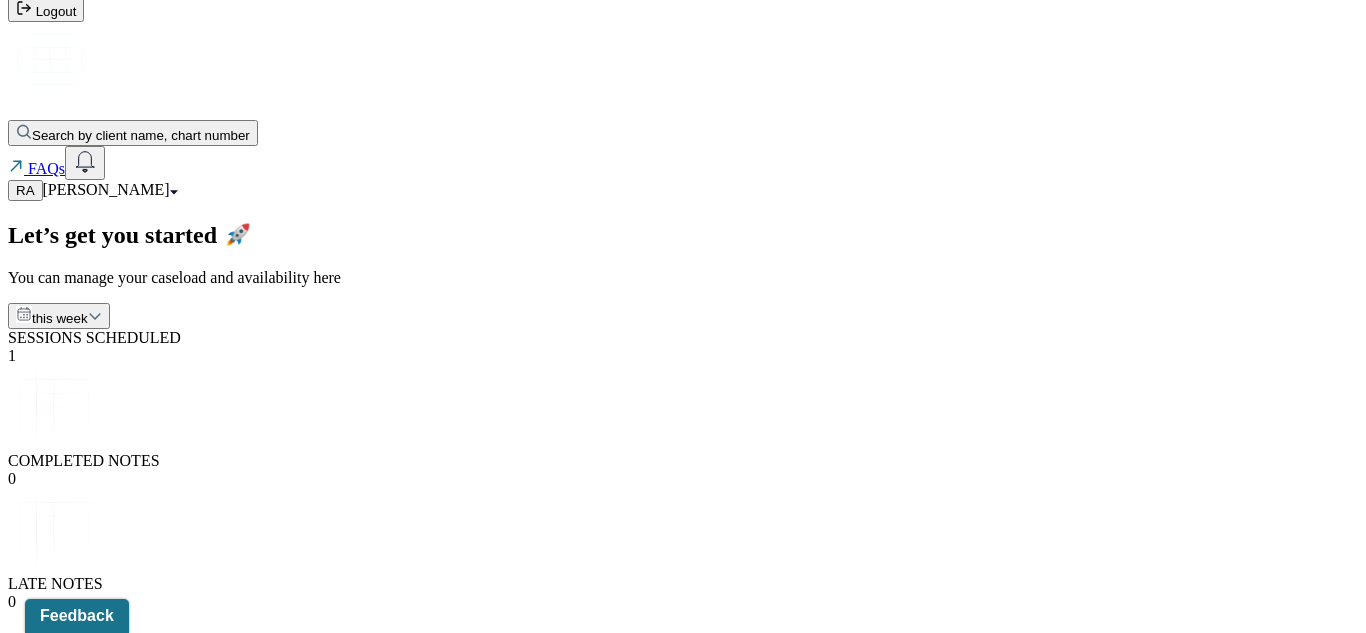 click on "Complete [PERSON_NAME]'s [DATE] session note" at bounding box center (245, 1679) 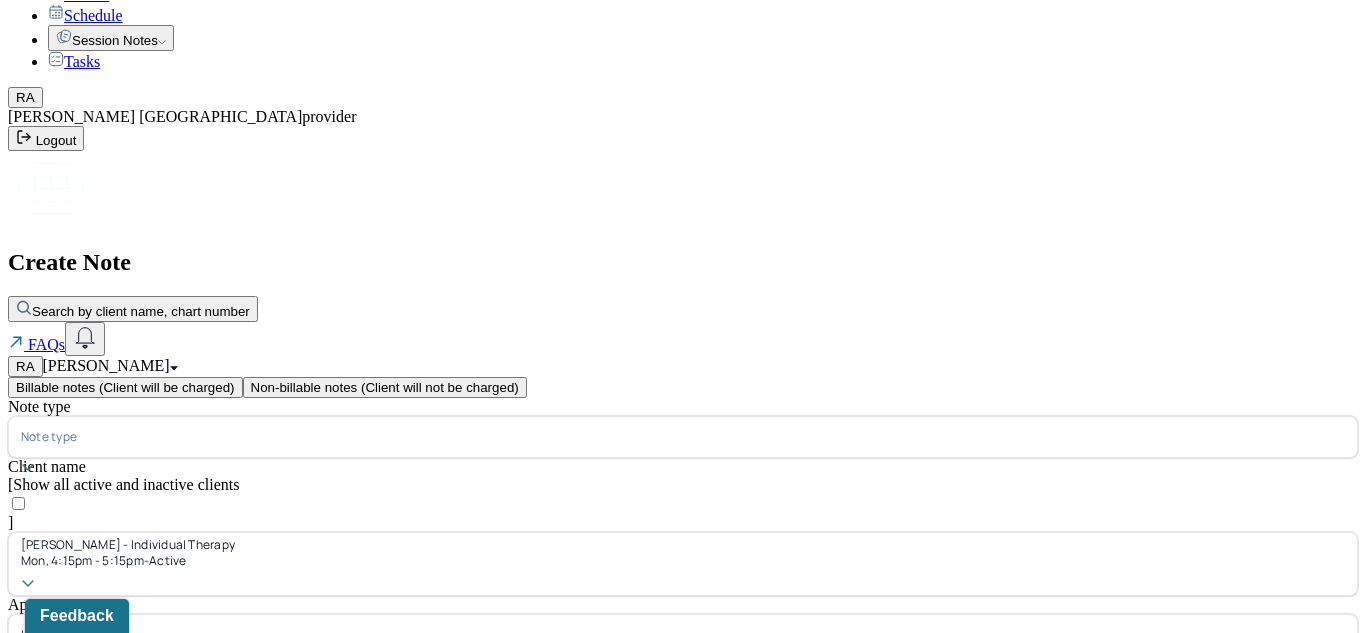 scroll, scrollTop: 95, scrollLeft: 0, axis: vertical 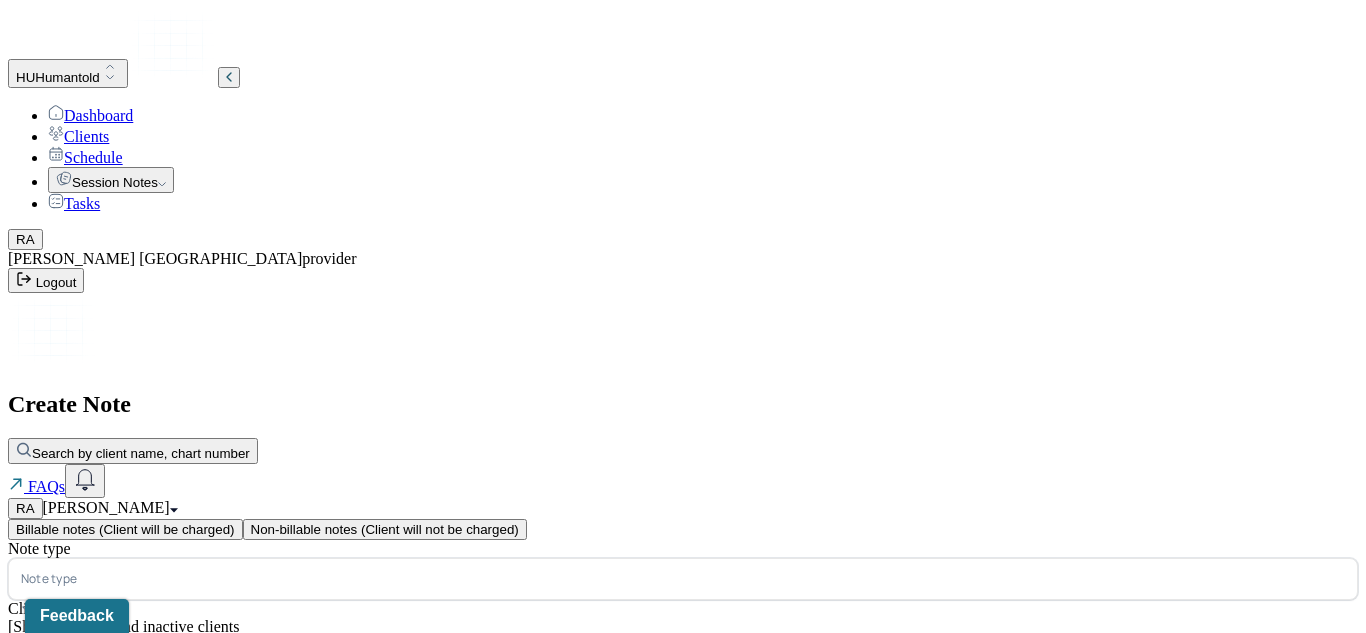 click on "Note type" at bounding box center (683, 579) 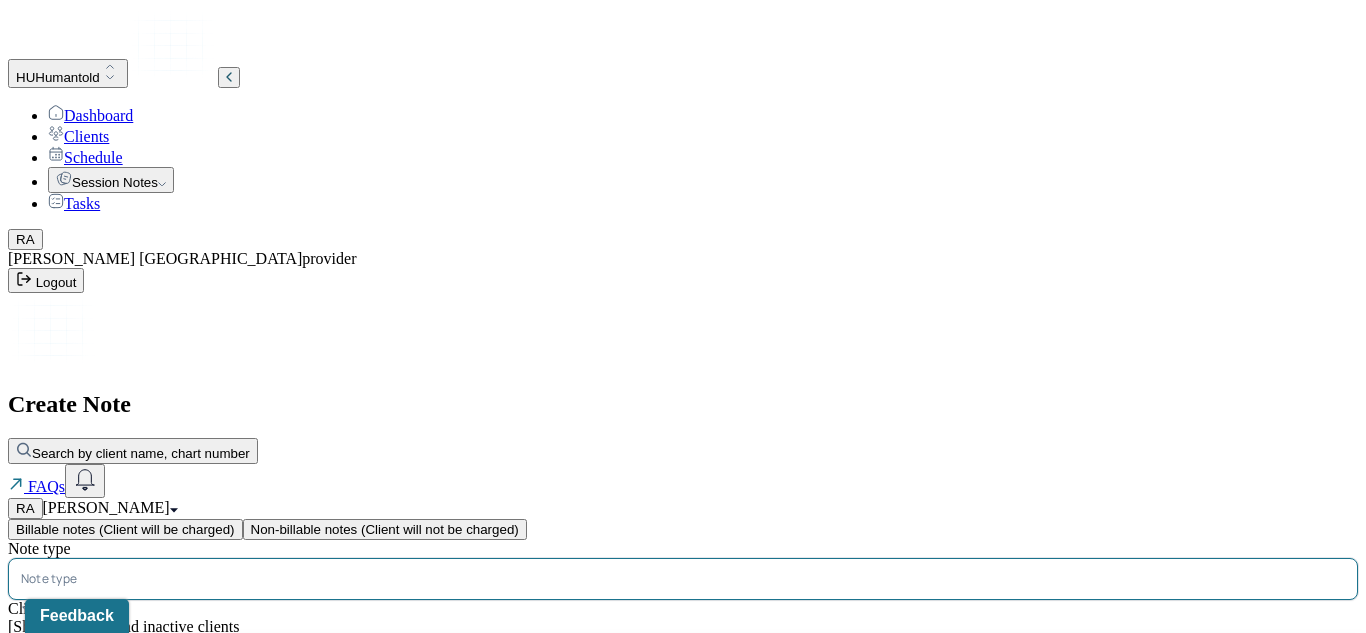 click on "Family soap note" at bounding box center (691, 753) 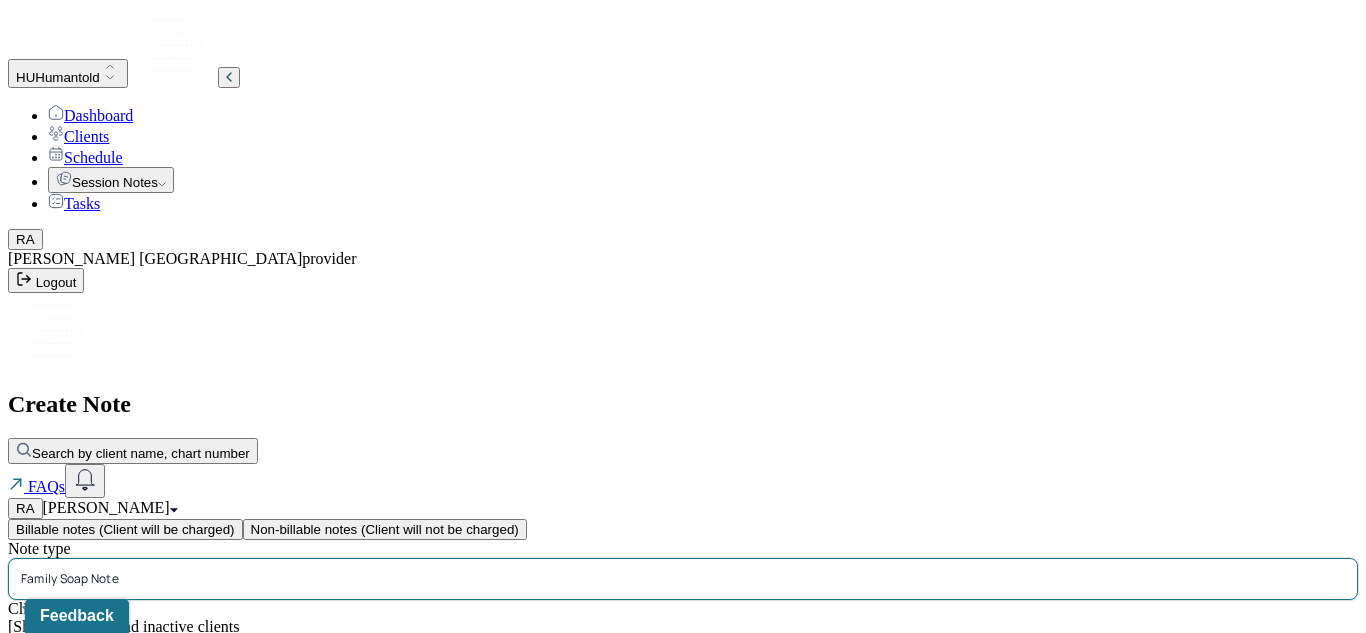 click at bounding box center [734, 579] 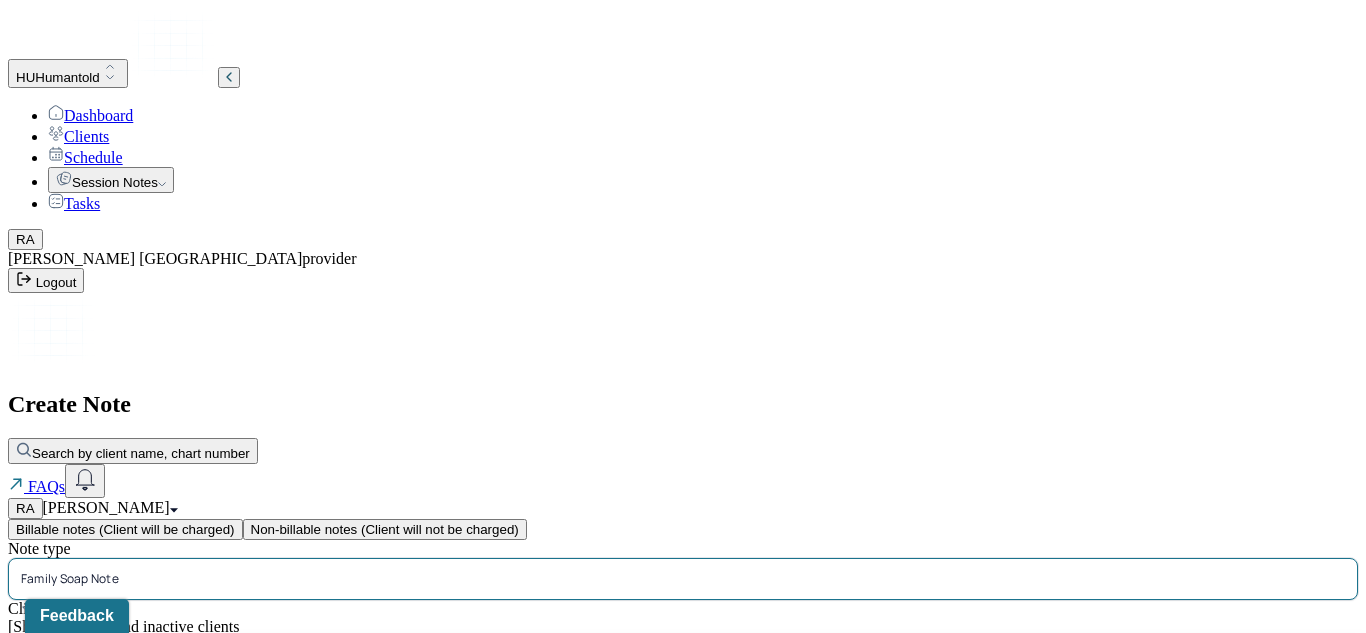 click on "Individual soap note" at bounding box center (691, 875) 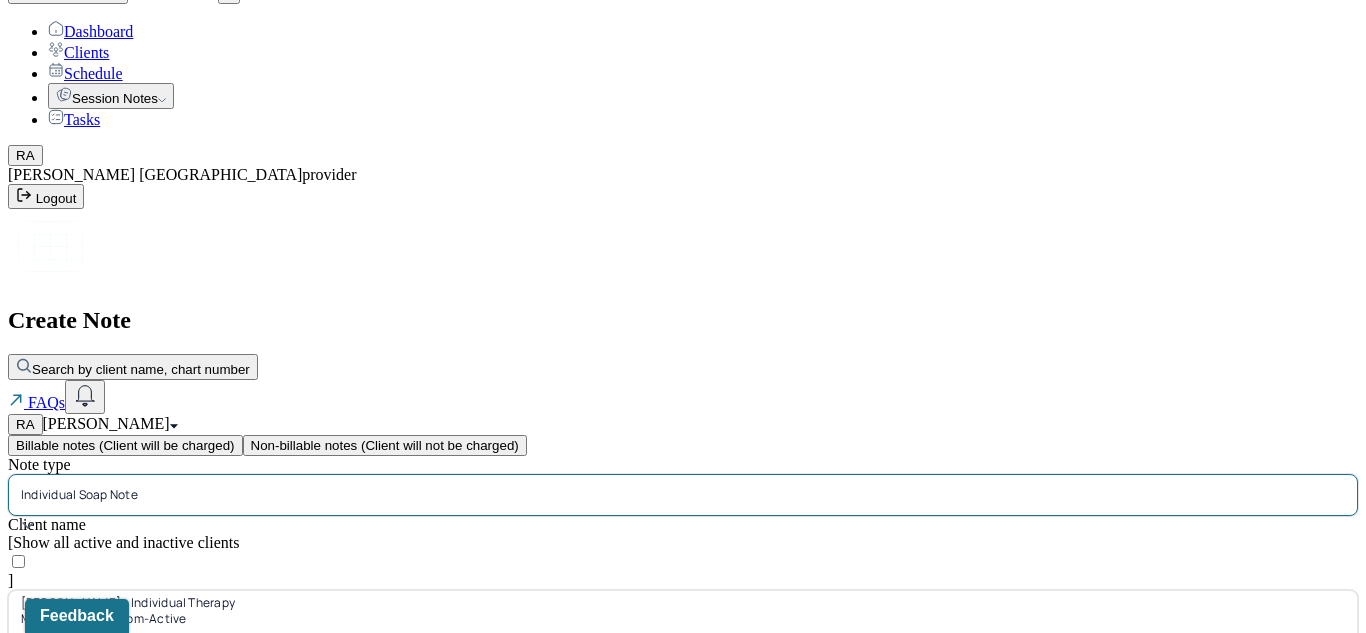 scroll, scrollTop: 95, scrollLeft: 0, axis: vertical 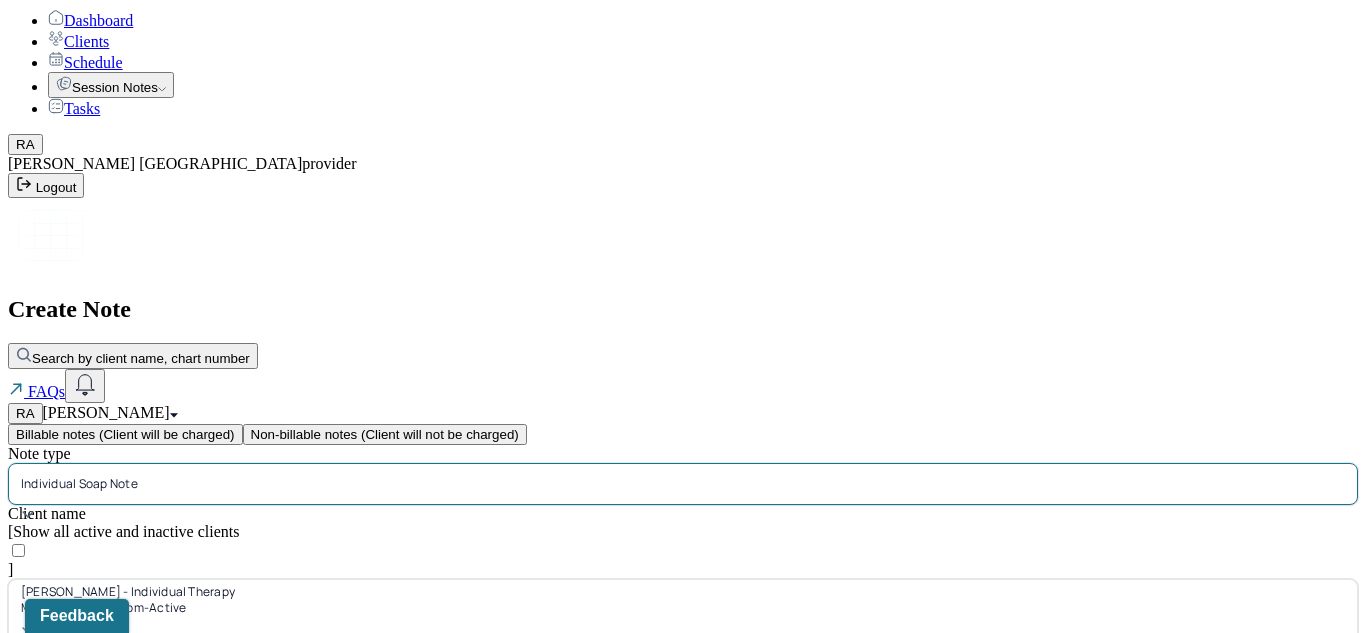 click on "Continue" at bounding box center [42, 856] 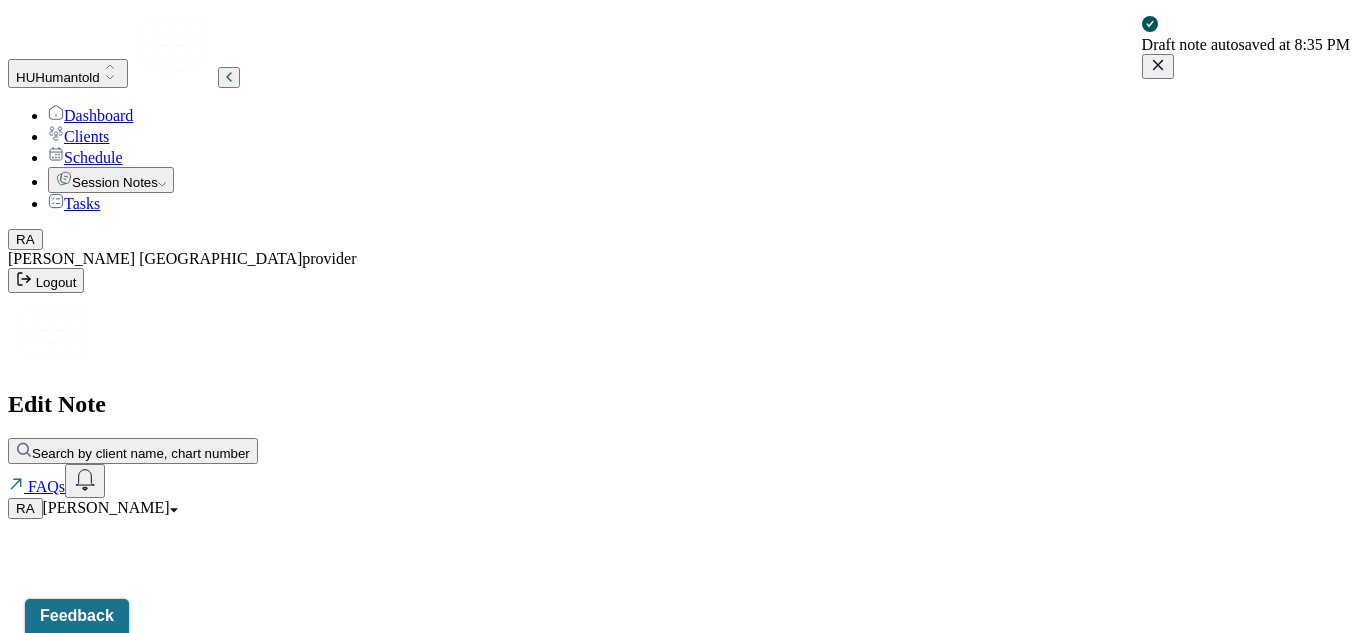 scroll, scrollTop: 0, scrollLeft: 0, axis: both 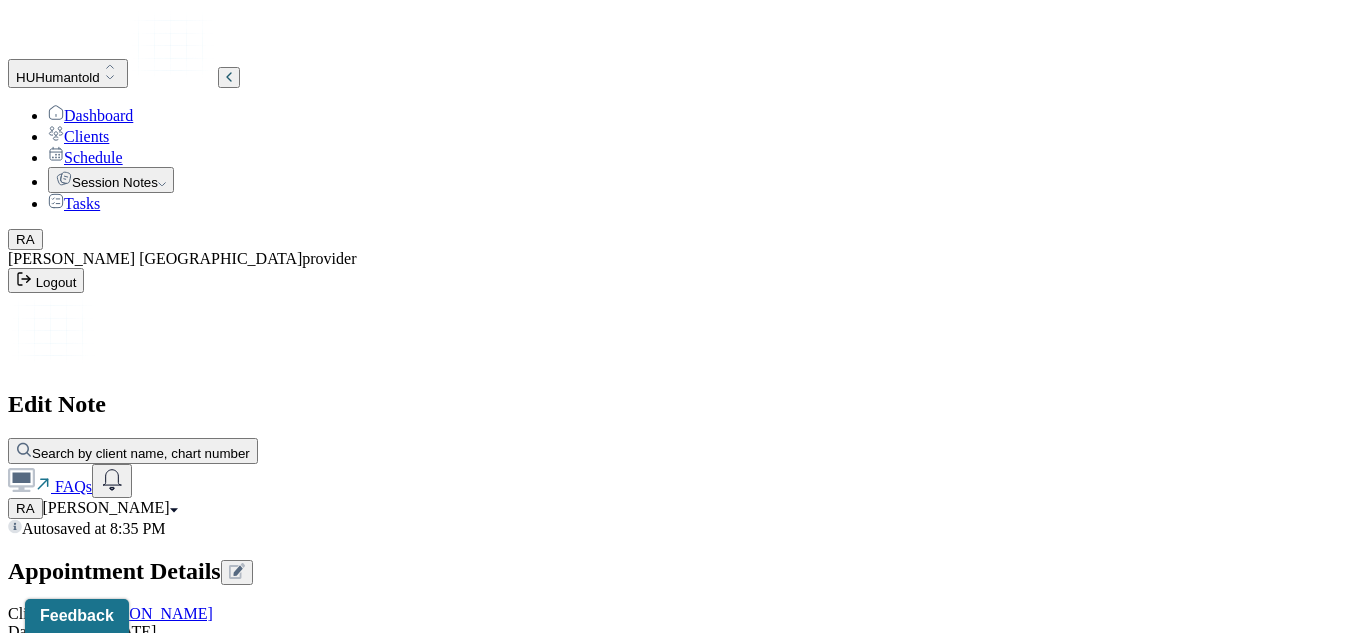 click on "Appointment location" at bounding box center [683, 1040] 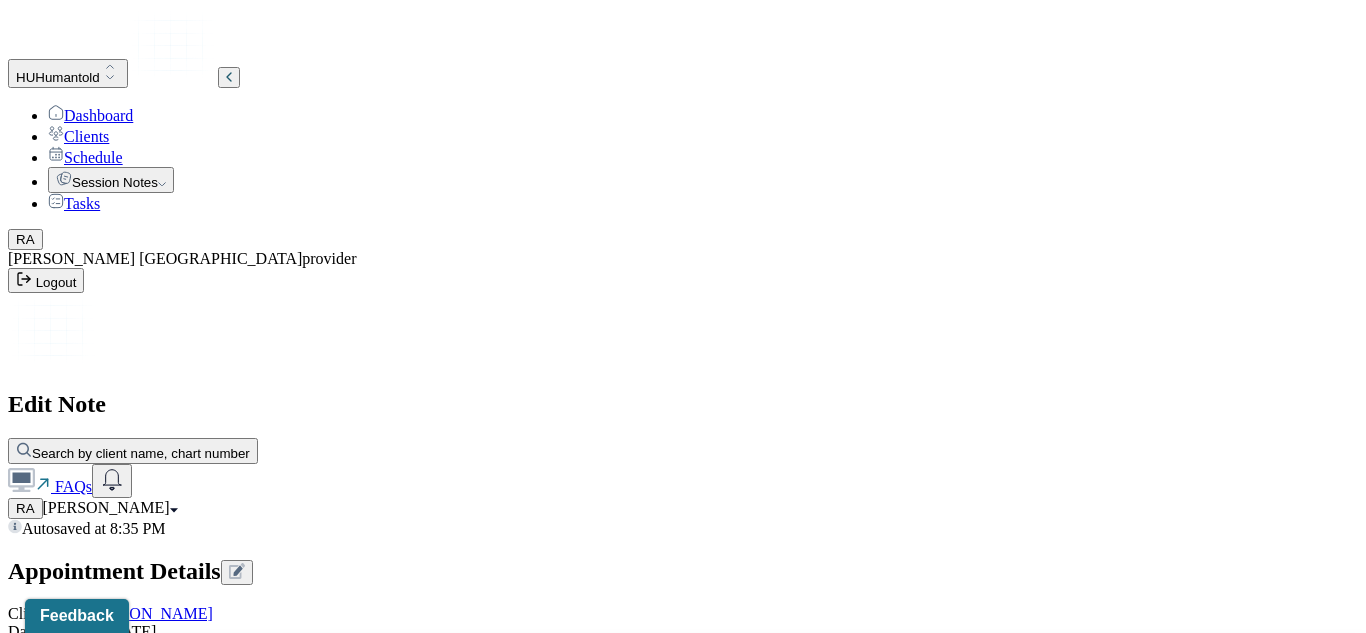 click on "Teletherapy" at bounding box center [691, 713] 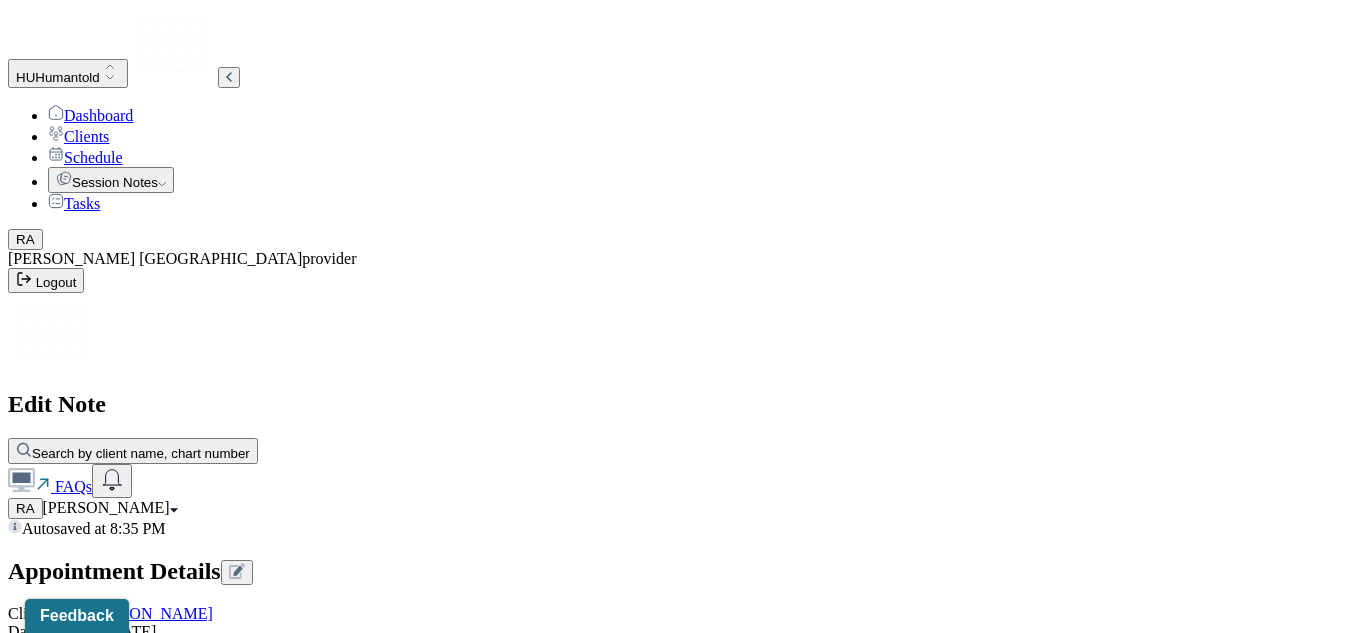 scroll, scrollTop: 384, scrollLeft: 0, axis: vertical 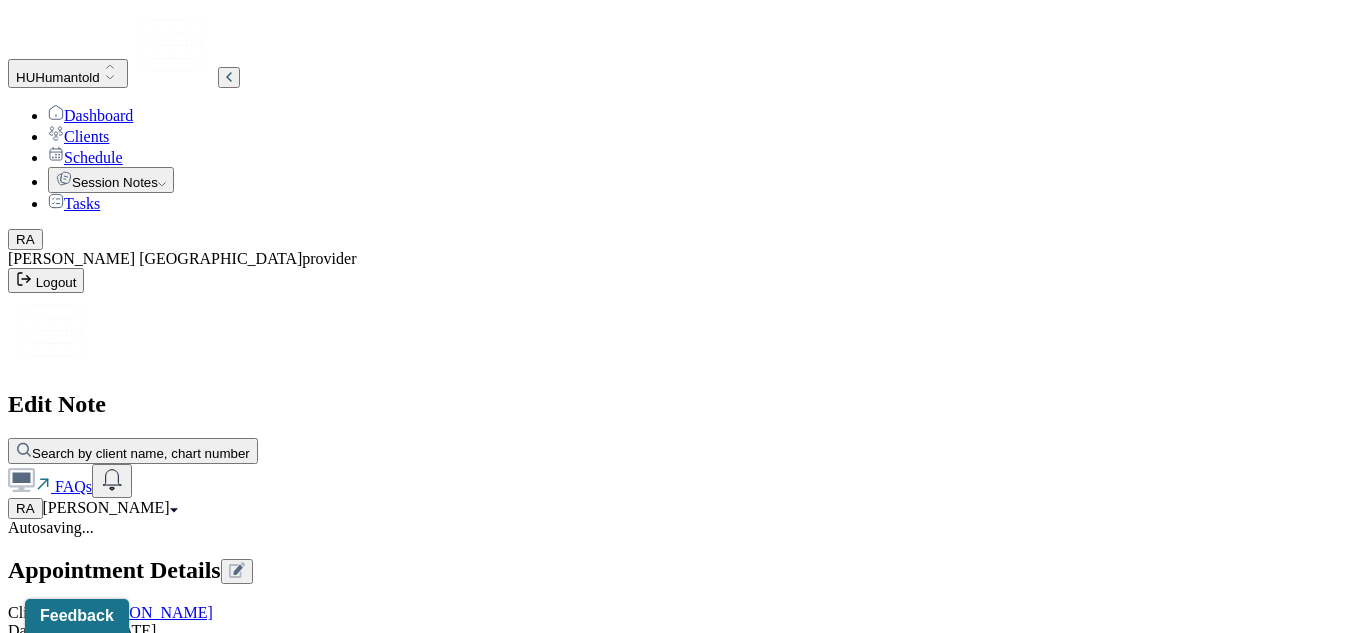 click at bounding box center [29, 1230] 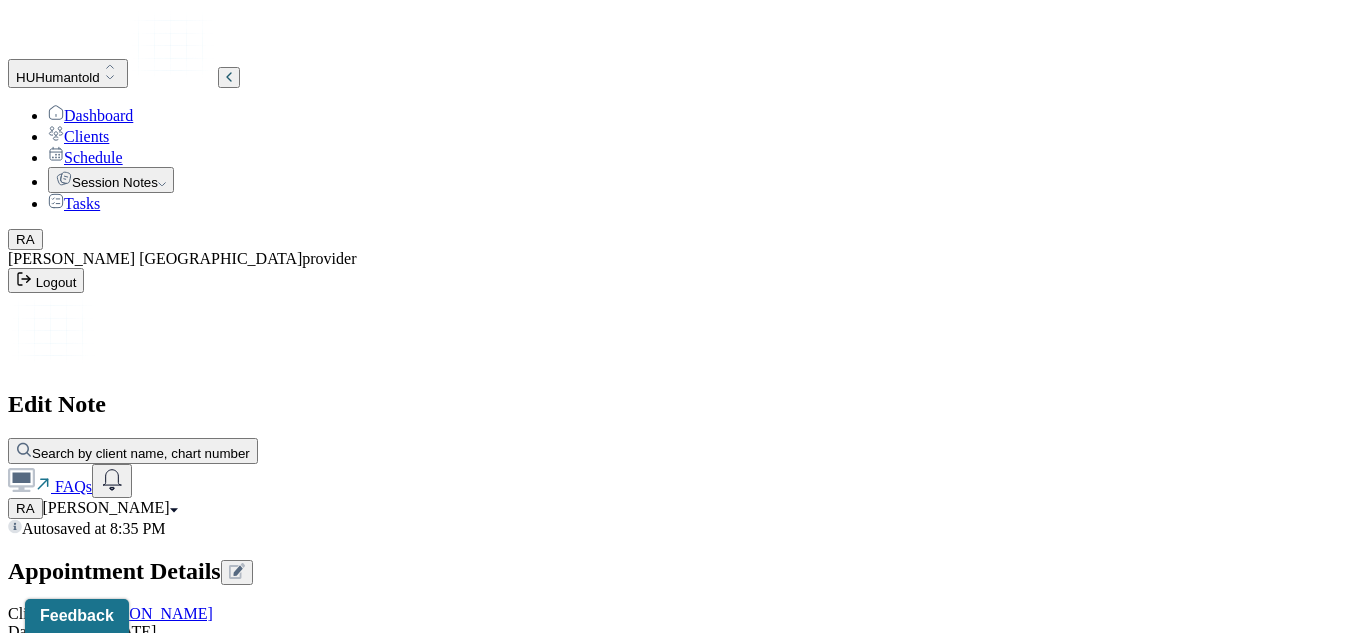 click on "Consent was received for the teletherapy session" at bounding box center (195, 1291) 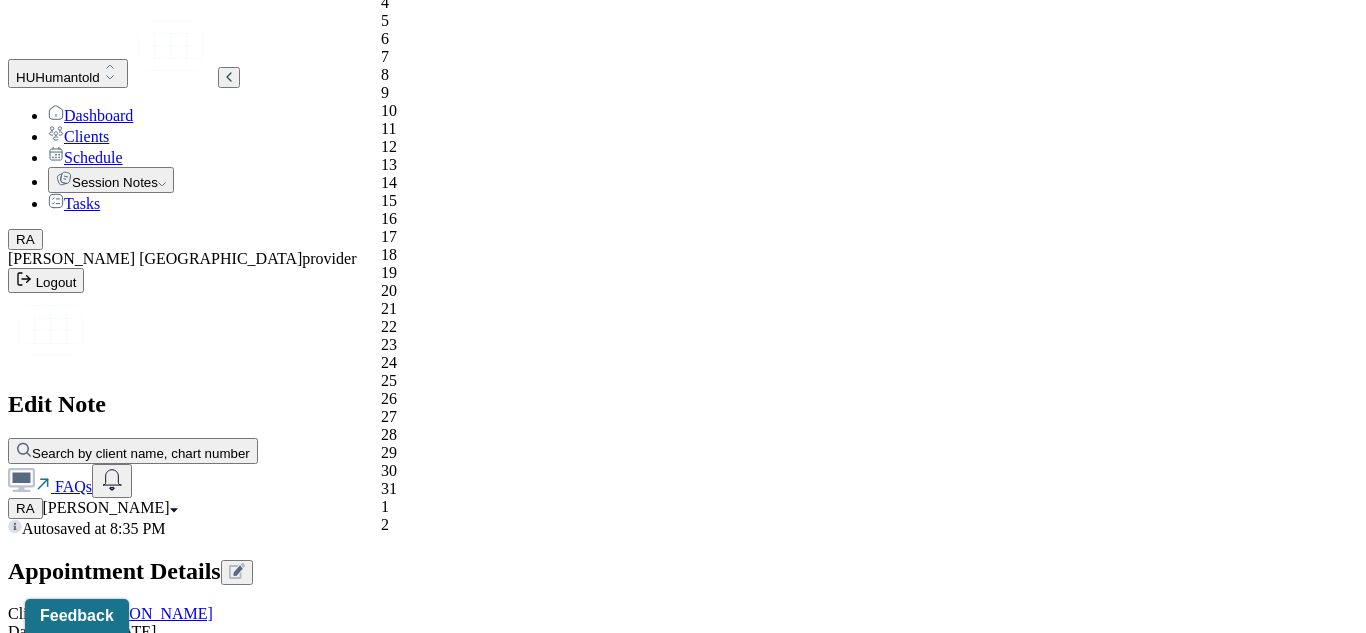 click on "Next Month" at bounding box center [532, -289] 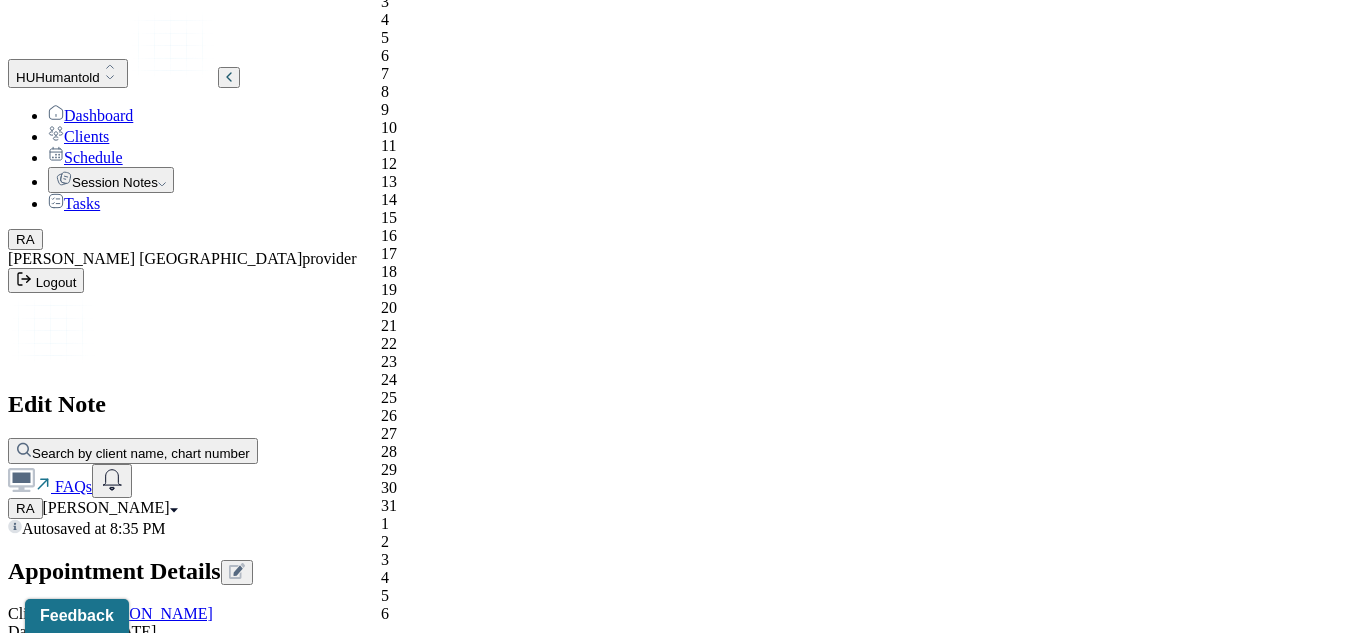 click on "4" at bounding box center [503, 20] 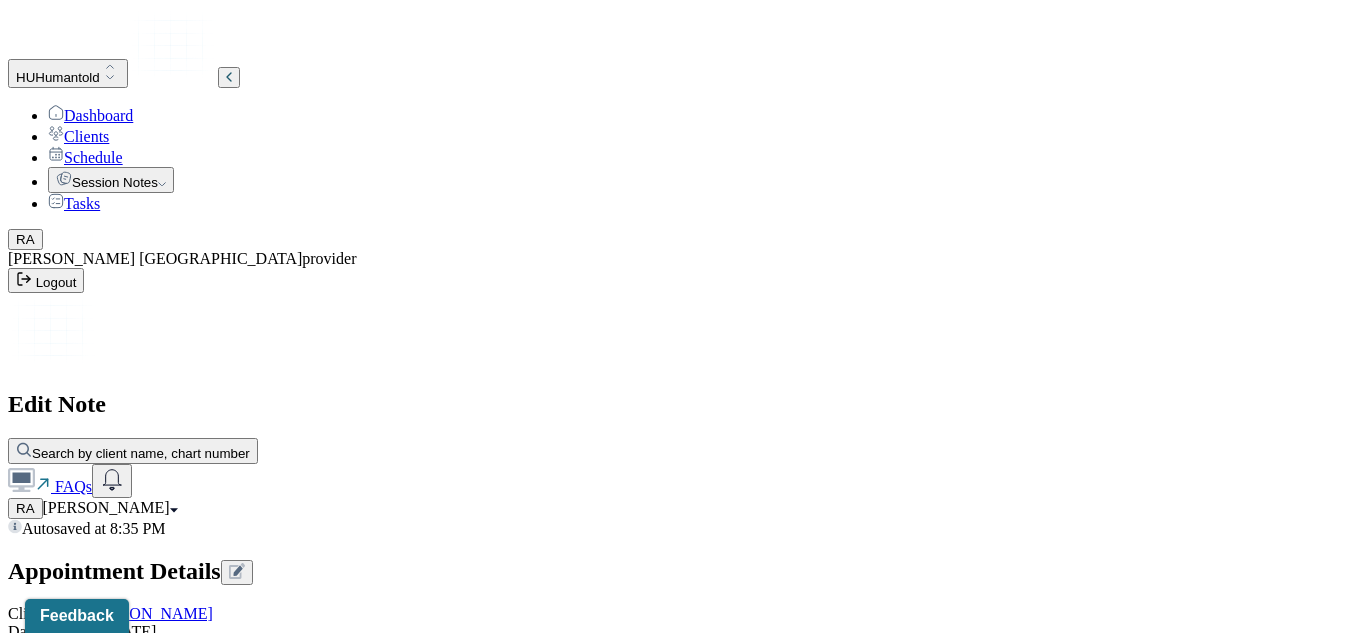 click on "Date of next session *" at bounding box center [76, 3249] 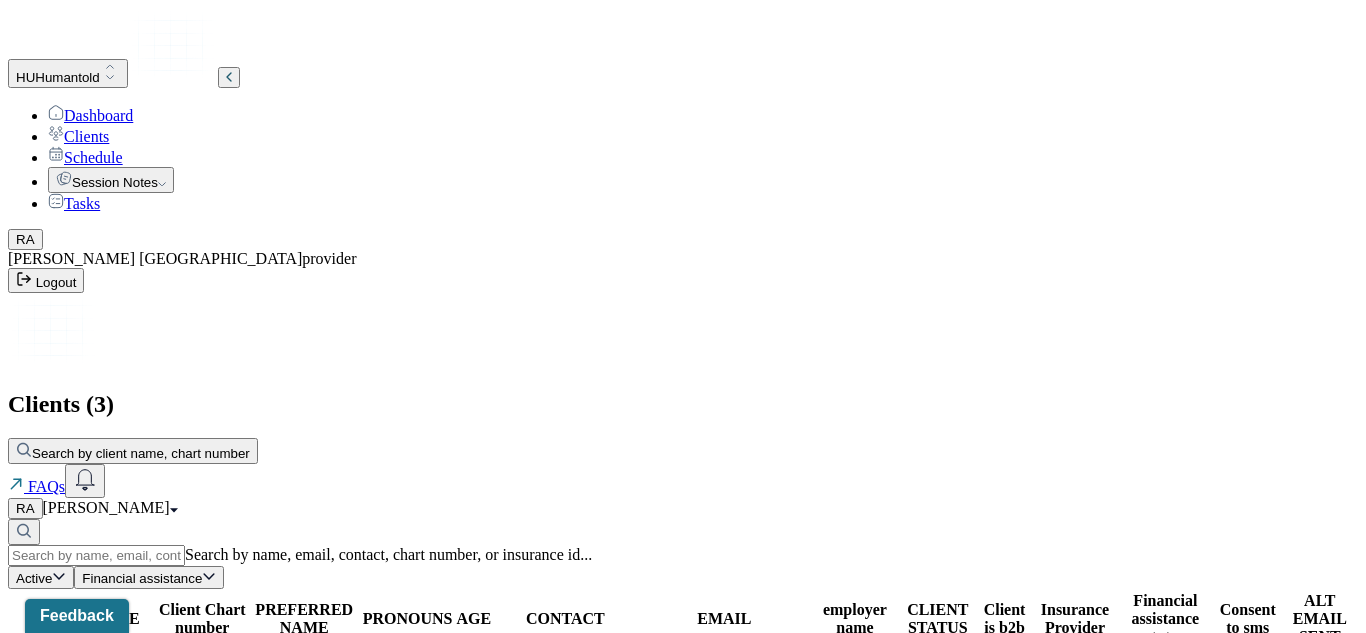click on "HALL, BAYLEE" at bounding box center [83, 735] 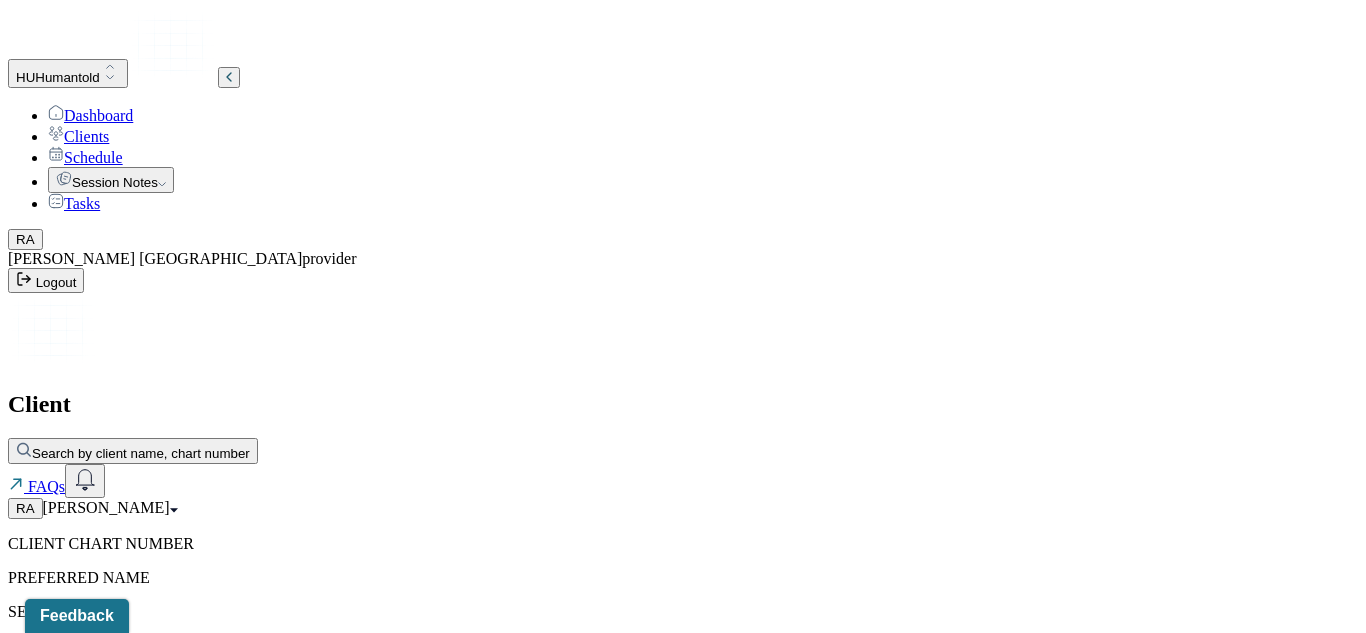 click at bounding box center [8, 773] 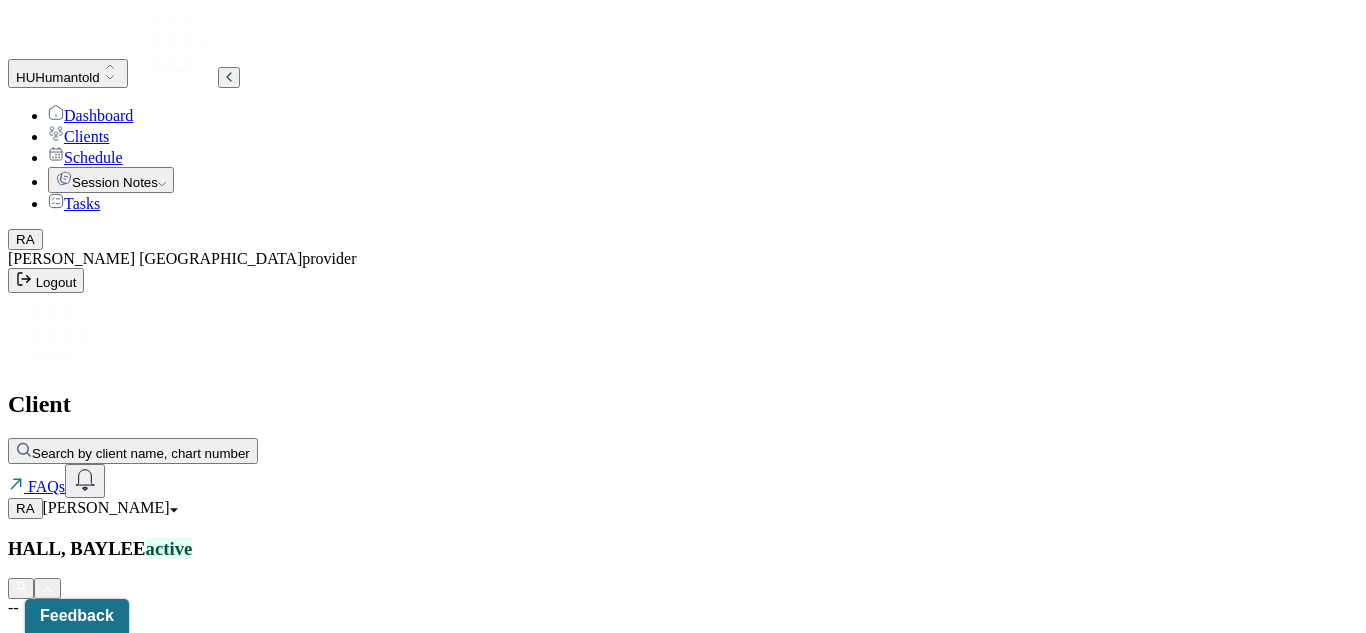 click on "[PERSON_NAME] active" at bounding box center [683, 569] 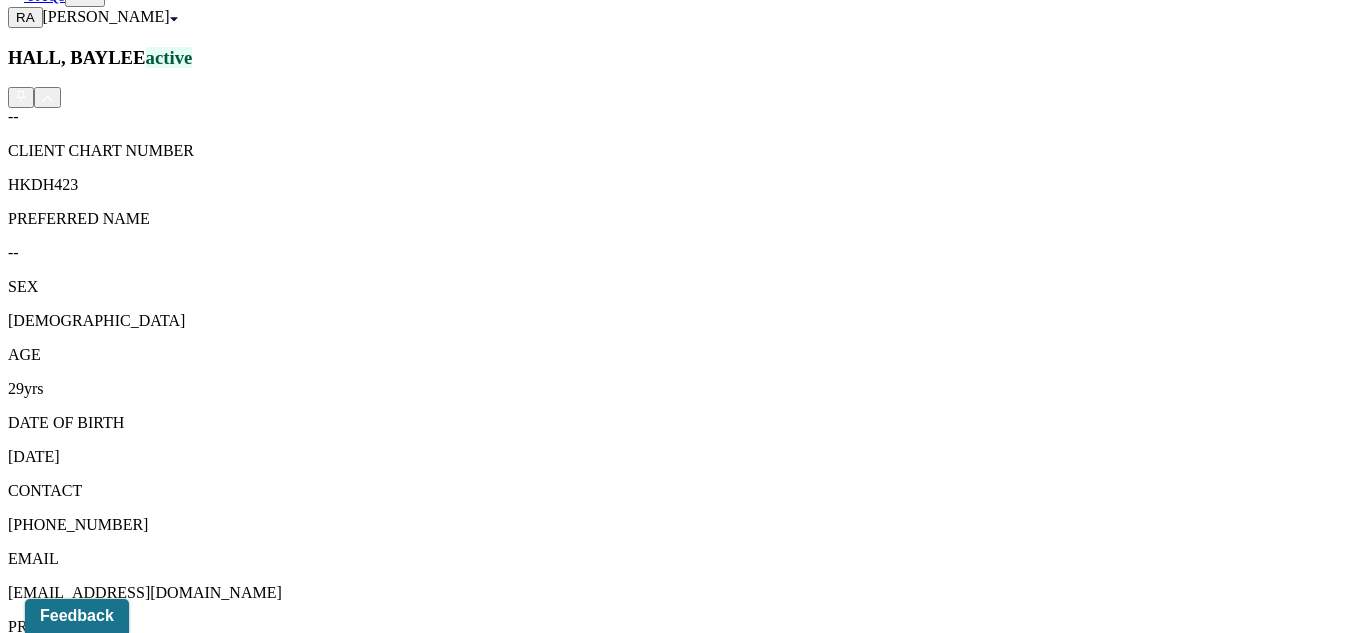 scroll, scrollTop: 536, scrollLeft: 0, axis: vertical 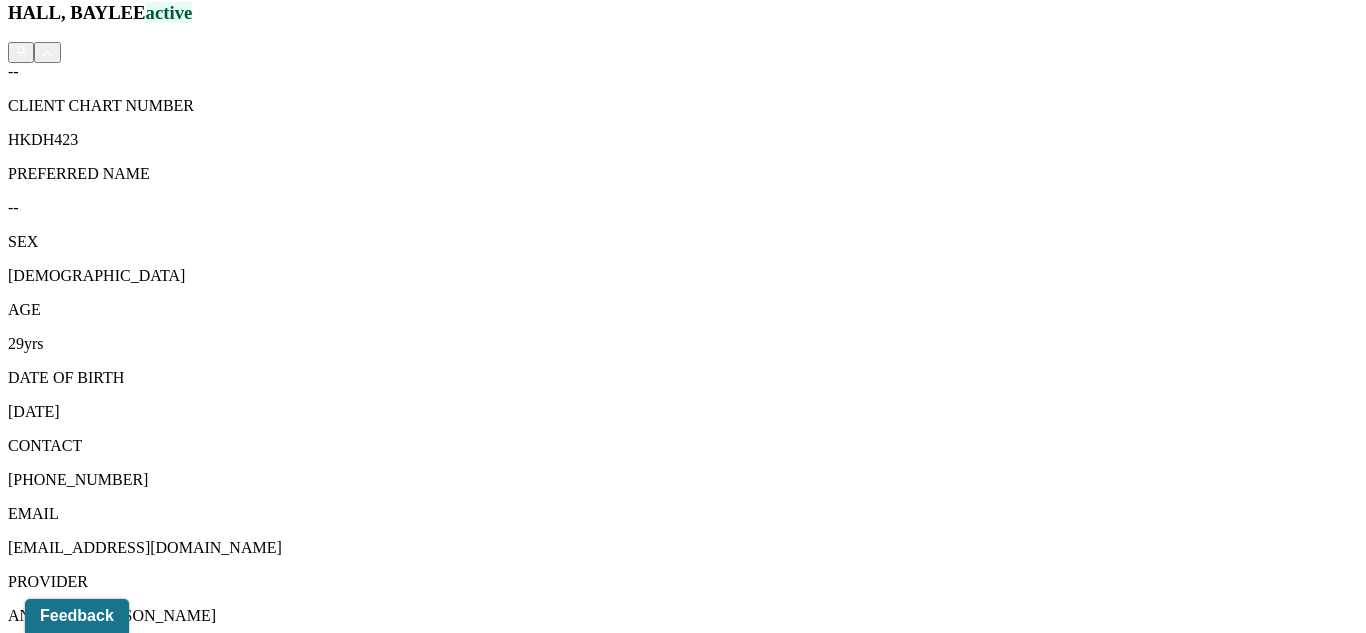 click on "Session Notes" at bounding box center [209, 1501] 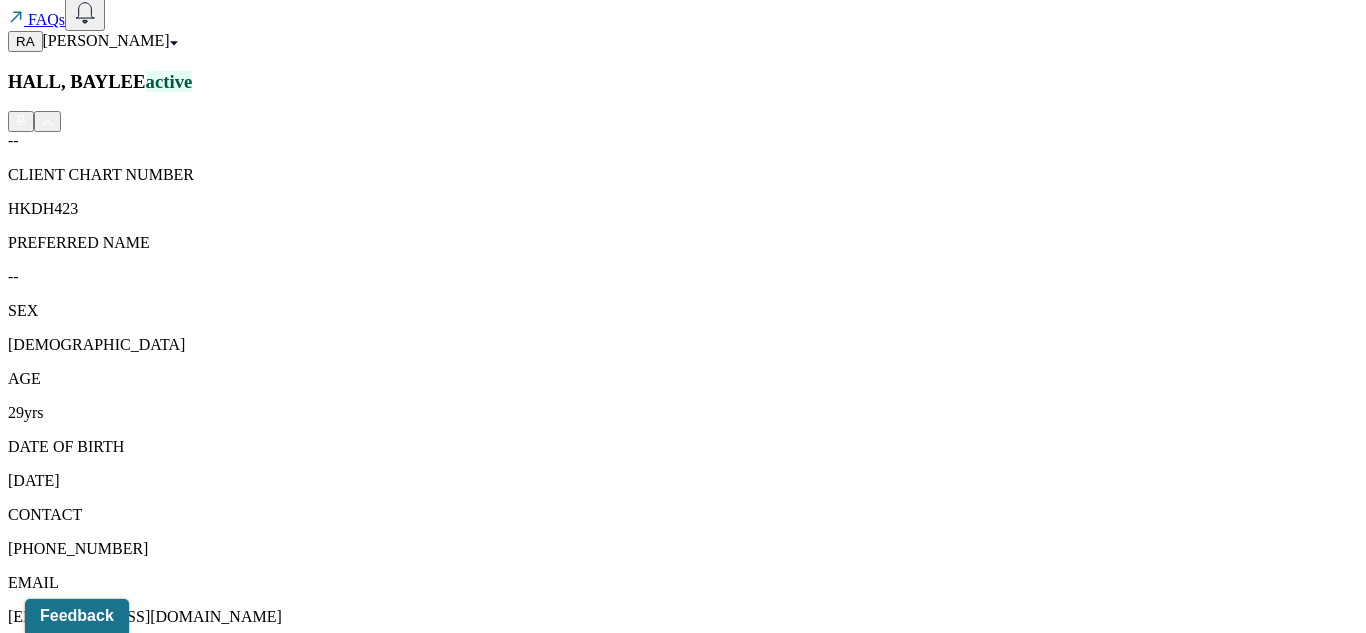 click on "Individual intake note" at bounding box center (264, 1729) 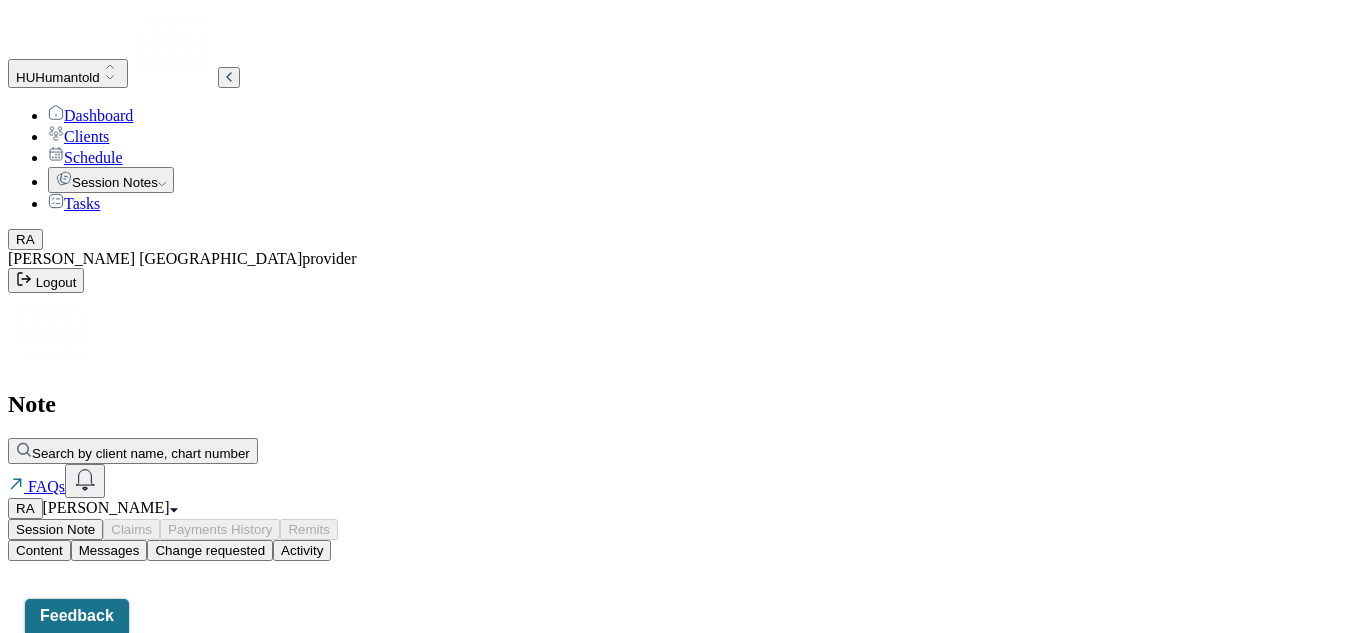 click at bounding box center (8, 561) 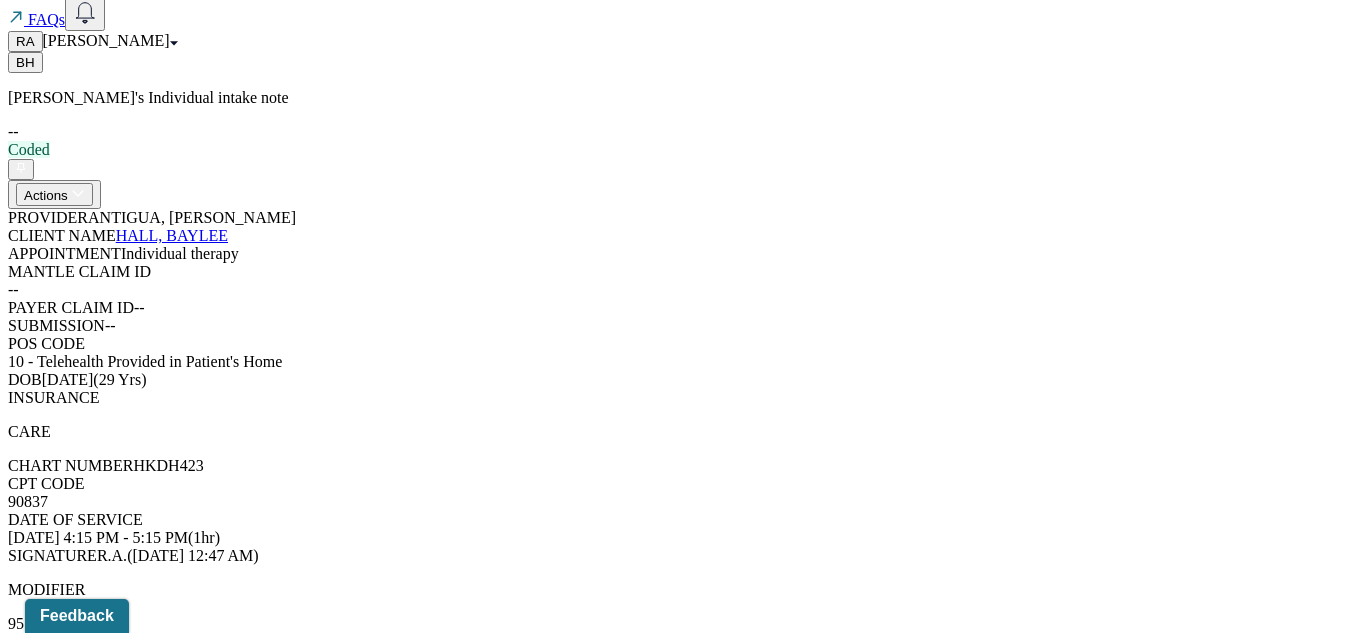 click on "Sections   NOTE CONTENT Appointment location teletherapy Client Teletherapy Location Home Provider Teletherapy Location Home Consent was received for the teletherapy session Consent was received for the teletherapy session The teletherapy session was conducted via video The teletherapy session was conducted via video Primary diagnosis F41.1 [MEDICAL_DATA] Secondary diagnosis F43.21 ADJUST D/O WITH DEPRESSED MOOD  Tertiary diagnosis -- Identity Preferred name [PERSON_NAME] Gender [DEMOGRAPHIC_DATA] Other gender -- Pronouns He/him Religion [DEMOGRAPHIC_DATA] Education bachelors Race white Ethnicity -- Sexual orientation [DEMOGRAPHIC_DATA] Other sexual orientation -- Current employment NYS auditor Current employment details [DEMOGRAPHIC_DATA] job as an auditor in a tax department. Relationship status married Name of partner [PERSON_NAME] Emergency contact information [PERSON_NAME] [PHONE_NUMBER] Legal problems n/a Presenting Concerns What are the problem(s) you are seeking help for? Symptoms Anxiety Anxiety Anxiety frequency daily Anxiety details --" at bounding box center (683, 5319) 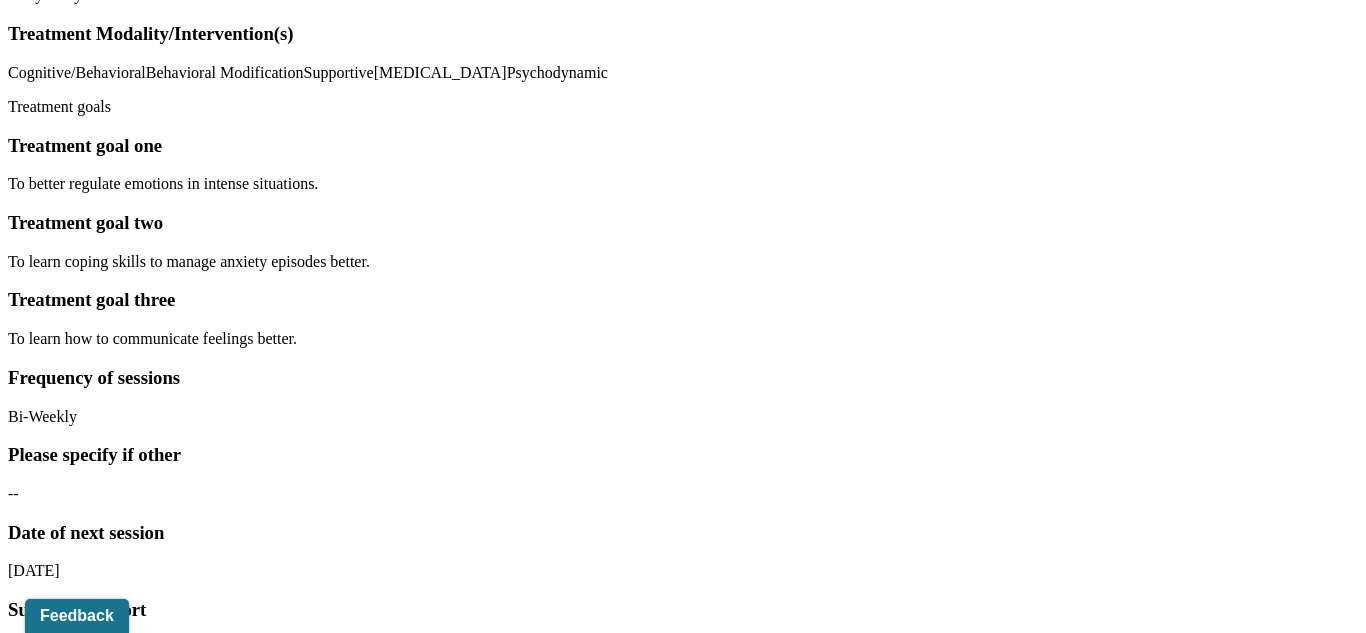 scroll, scrollTop: 9070, scrollLeft: 0, axis: vertical 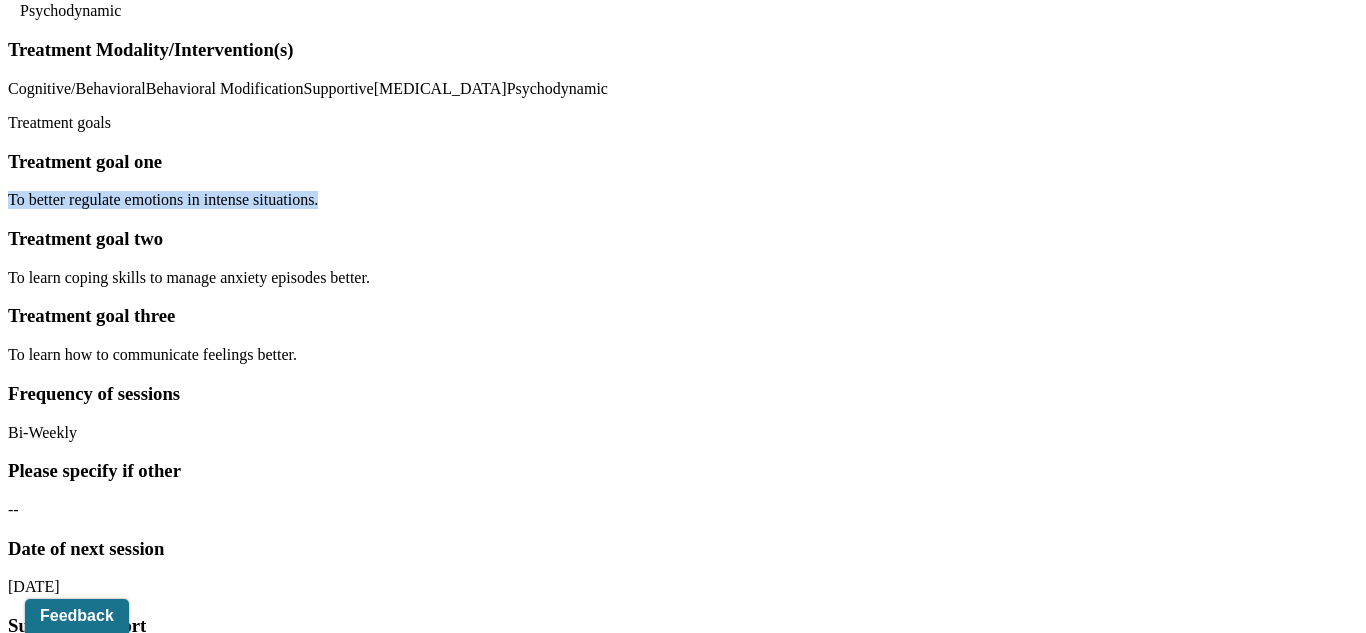 drag, startPoint x: 623, startPoint y: 218, endPoint x: 329, endPoint y: 225, distance: 294.0833 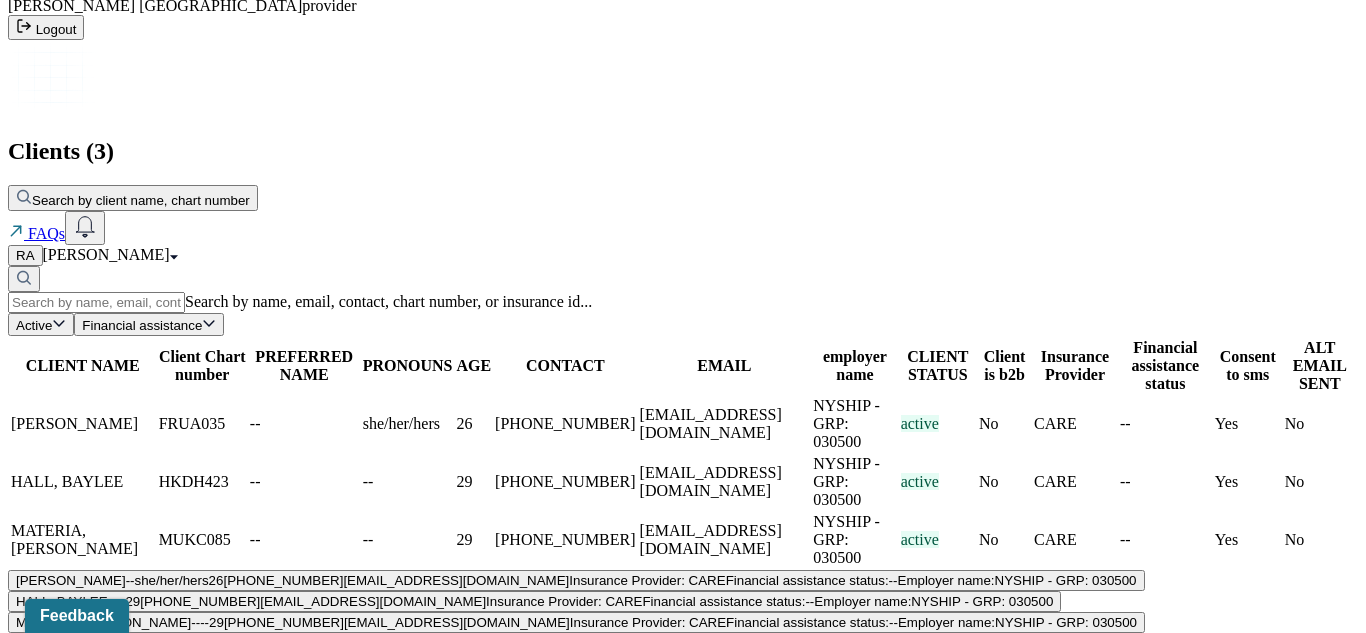 scroll, scrollTop: 0, scrollLeft: 0, axis: both 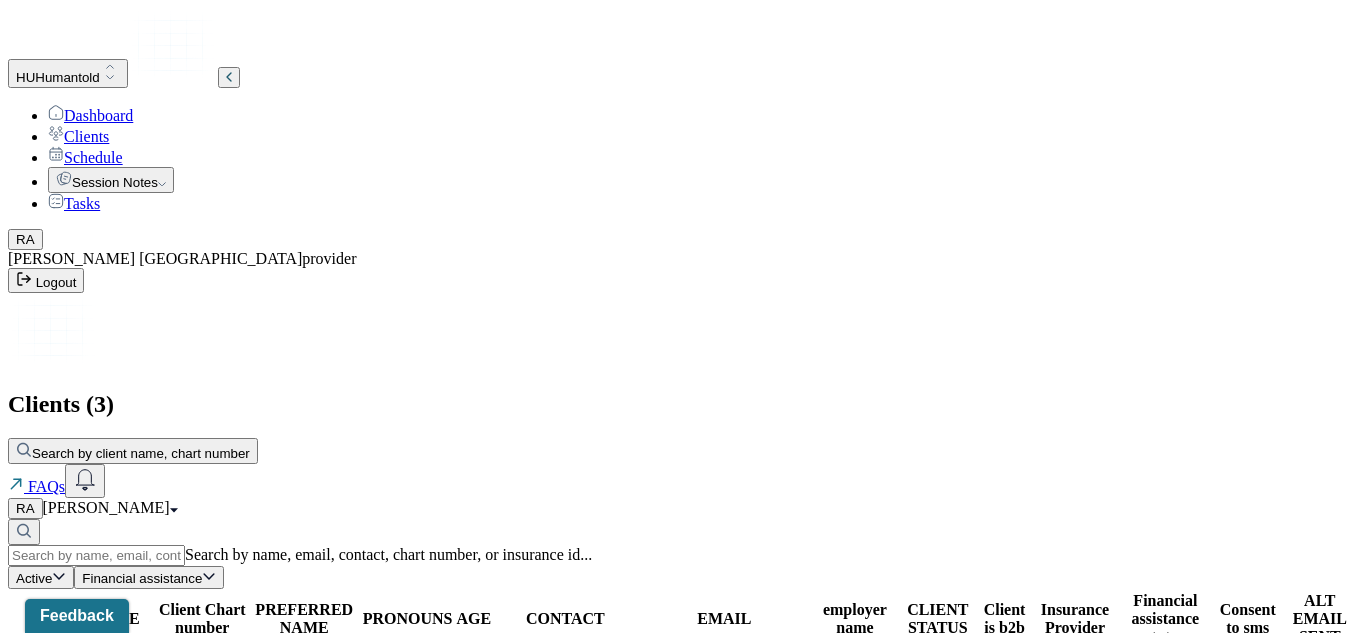 click on "FRUA035" at bounding box center [202, 677] 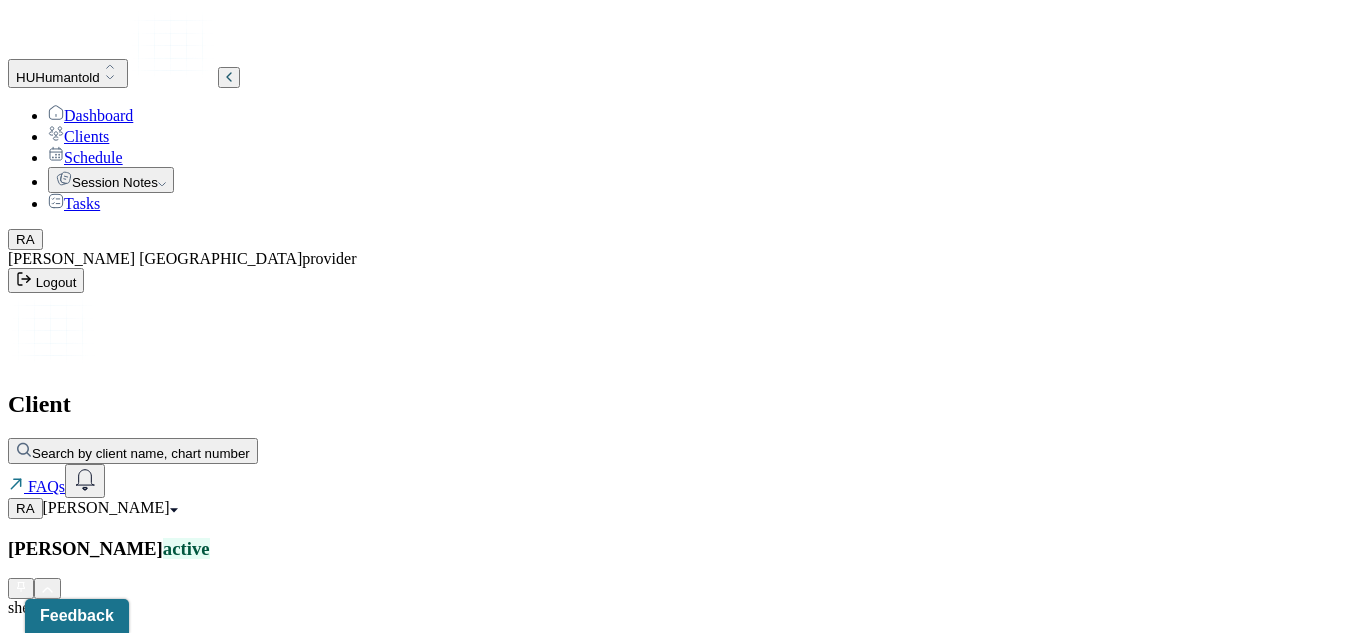 click on "Clients" at bounding box center (78, 136) 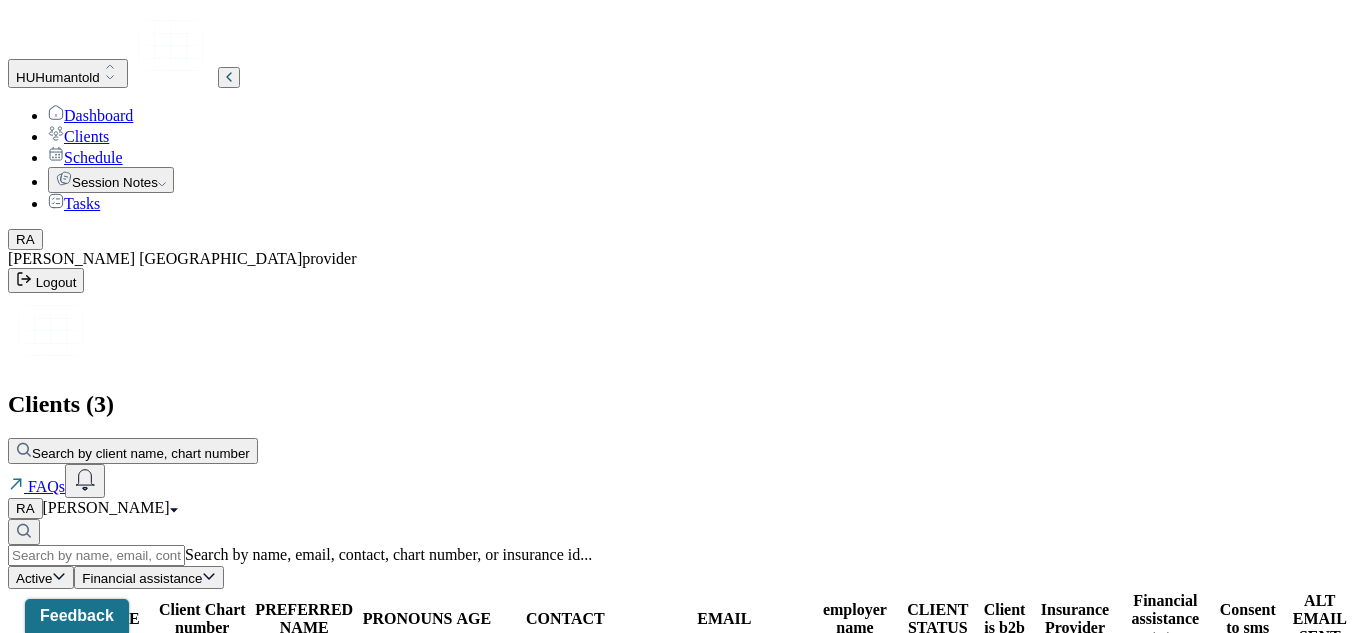 click on "HKDH423" at bounding box center (202, 735) 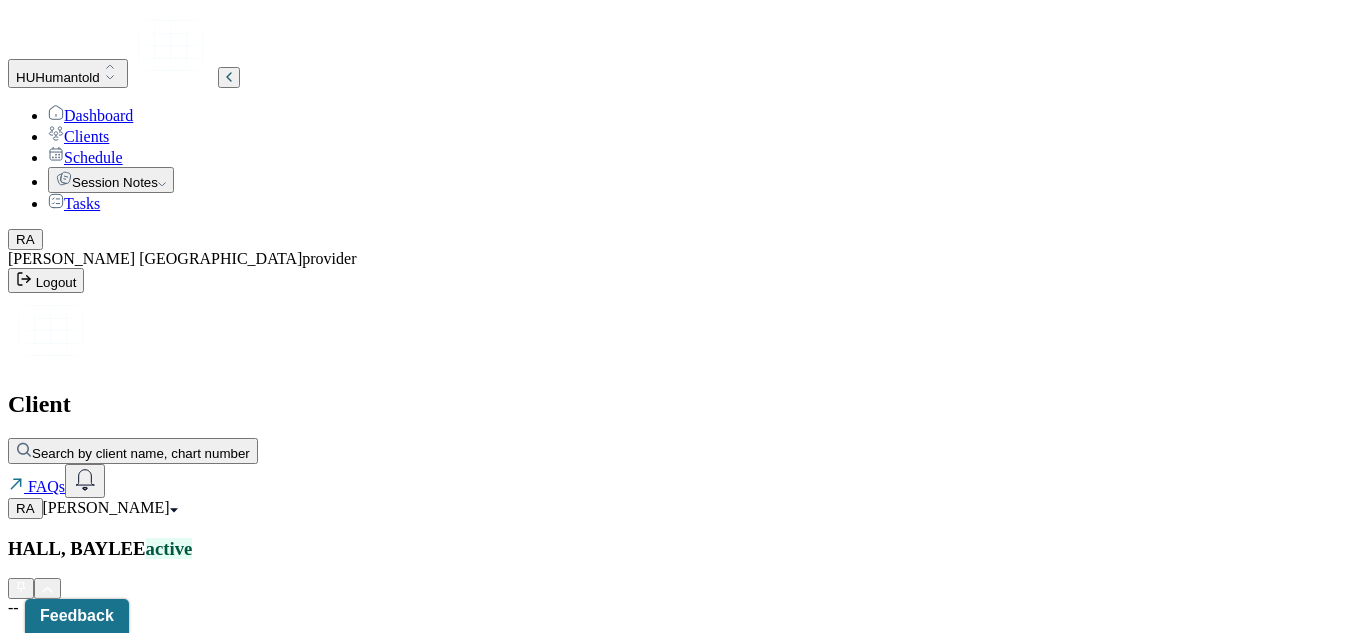 click on "CLIENT CHART NUMBER HKDH423 PREFERRED NAME -- SEX [DEMOGRAPHIC_DATA] AGE [DEMOGRAPHIC_DATA]  yrs DATE OF BIRTH [DEMOGRAPHIC_DATA]  CONTACT [PHONE_NUMBER] EMAIL [EMAIL_ADDRESS][DOMAIN_NAME] PROVIDER ANTIGUA, [PERSON_NAME] MHC-LP DIAGNOSIS -- DIAGNOSIS CODE -- LAST SESSION [DATE] insurance provider CARELON FINANCIAL ASSISTANCE STATUS -- Address [STREET_ADDRESS][US_STATE] Consent to Sms Yes On Trial No Portal Activation No" at bounding box center [683, 1322] 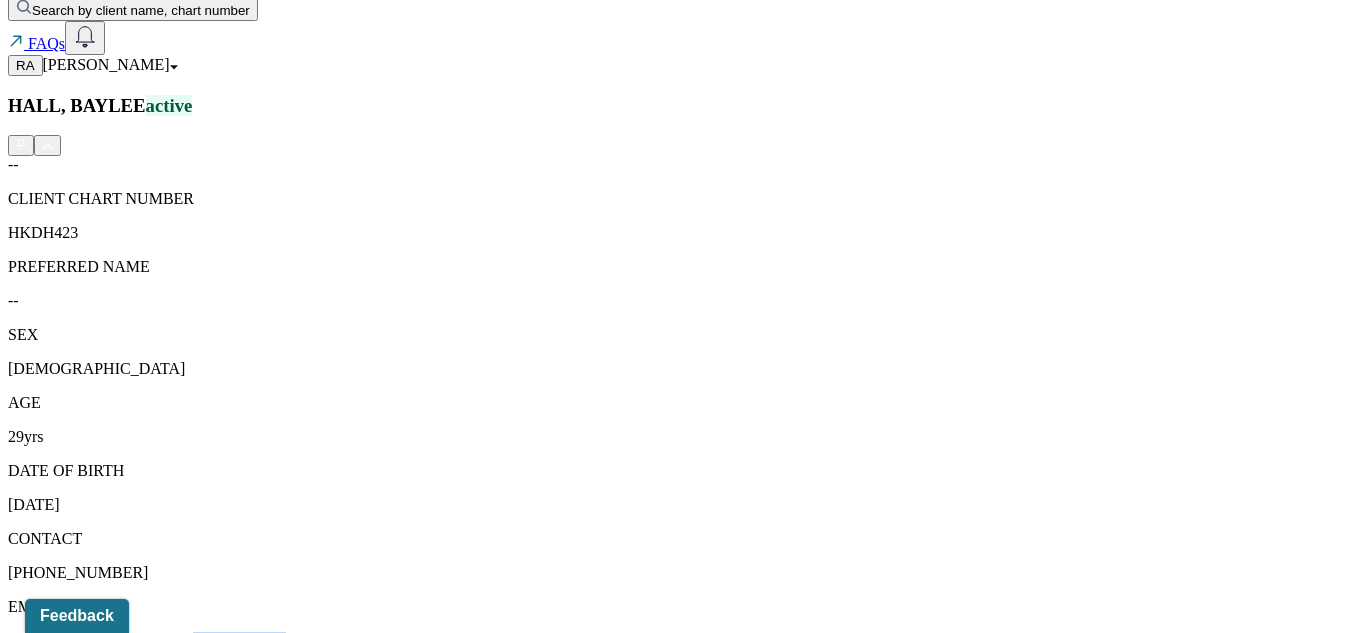 scroll, scrollTop: 536, scrollLeft: 0, axis: vertical 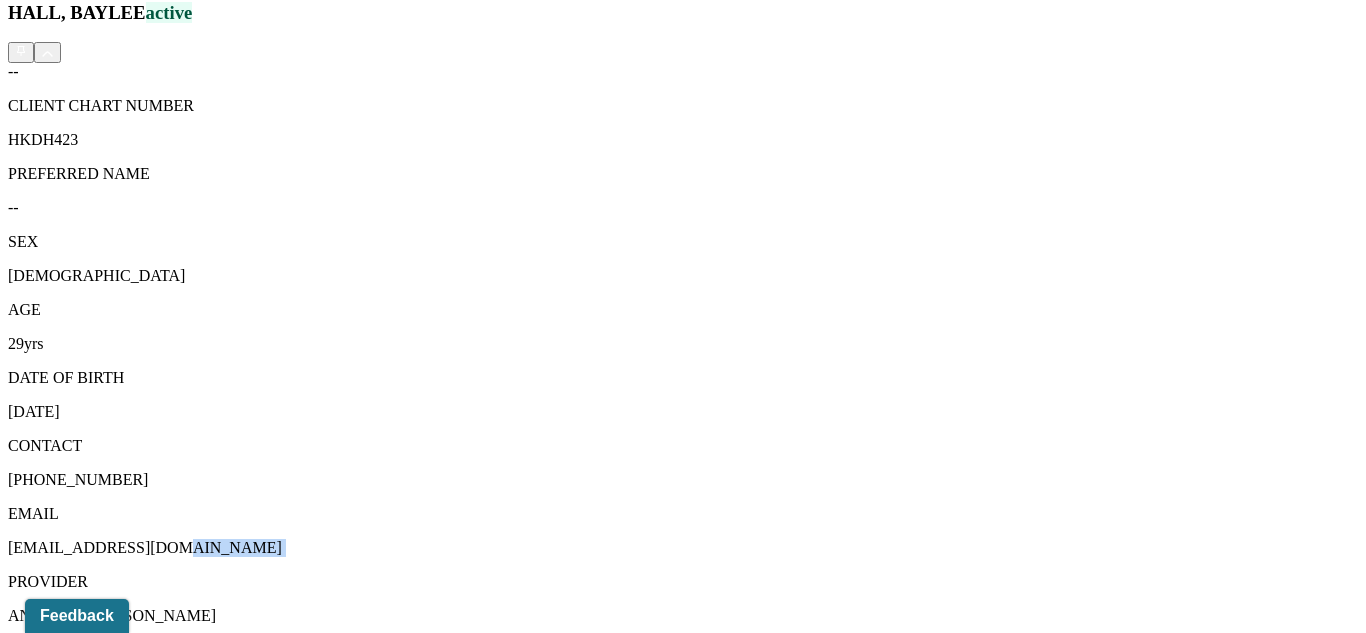 click on "Session Notes" at bounding box center [209, 1501] 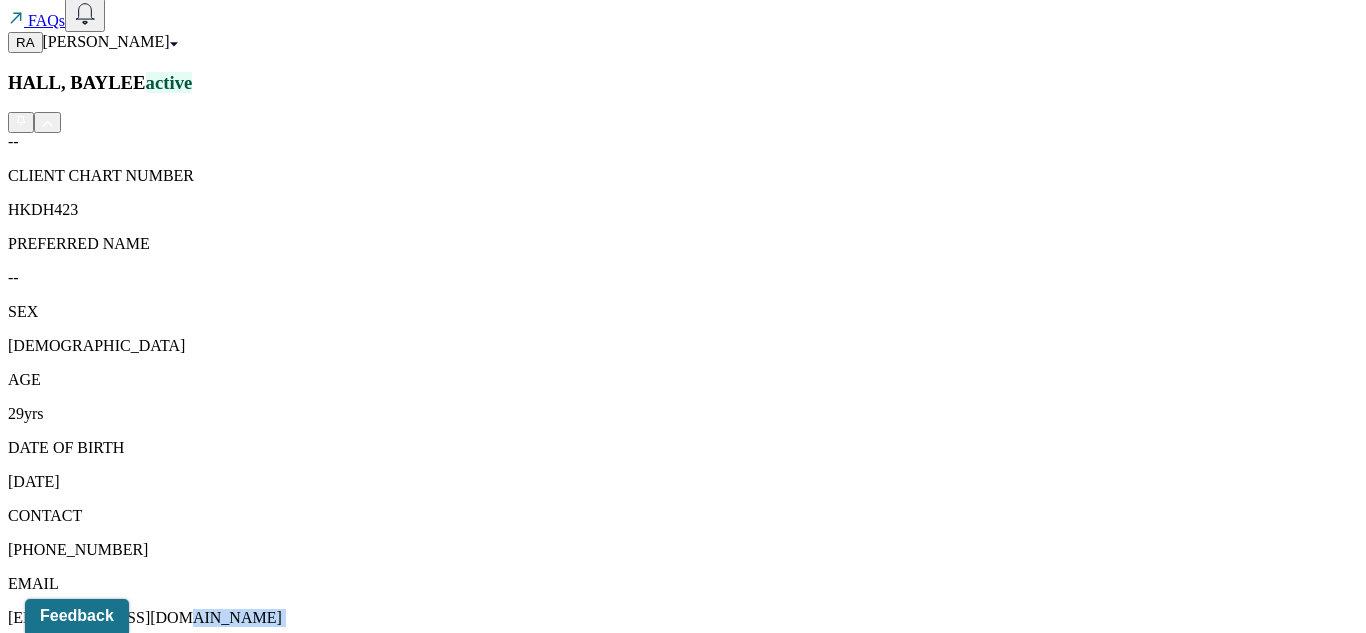 scroll, scrollTop: 467, scrollLeft: 0, axis: vertical 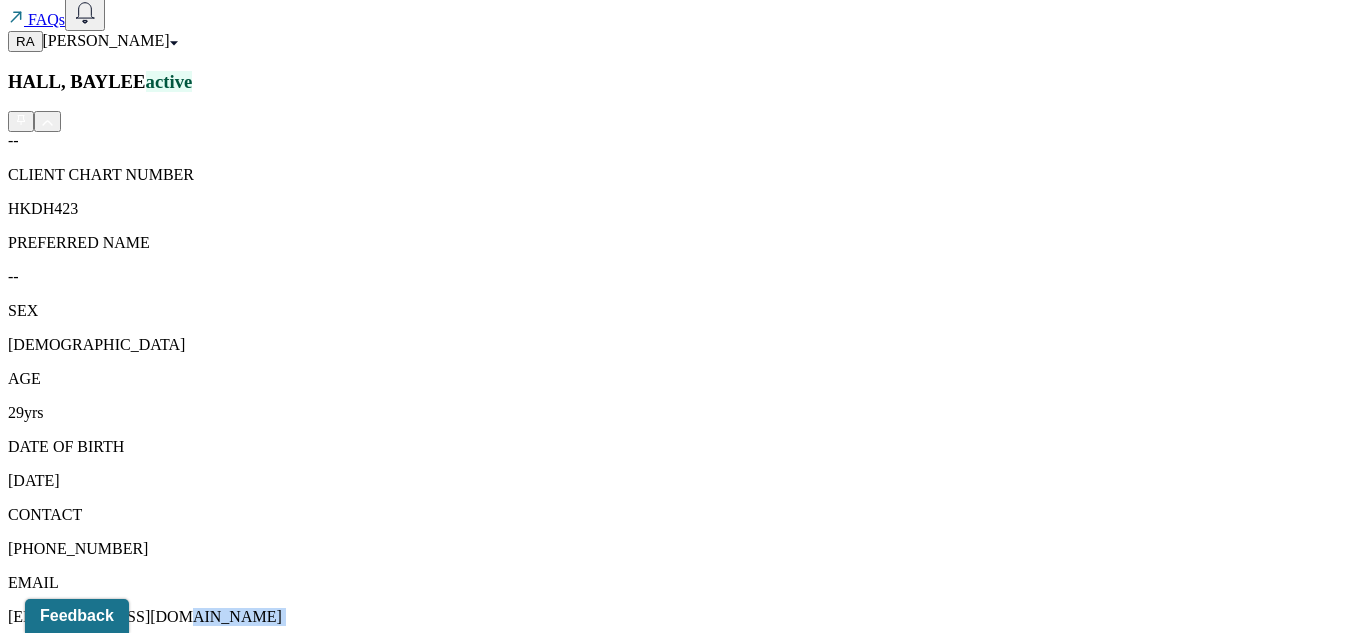 click on "Individual intake note" at bounding box center (264, 1729) 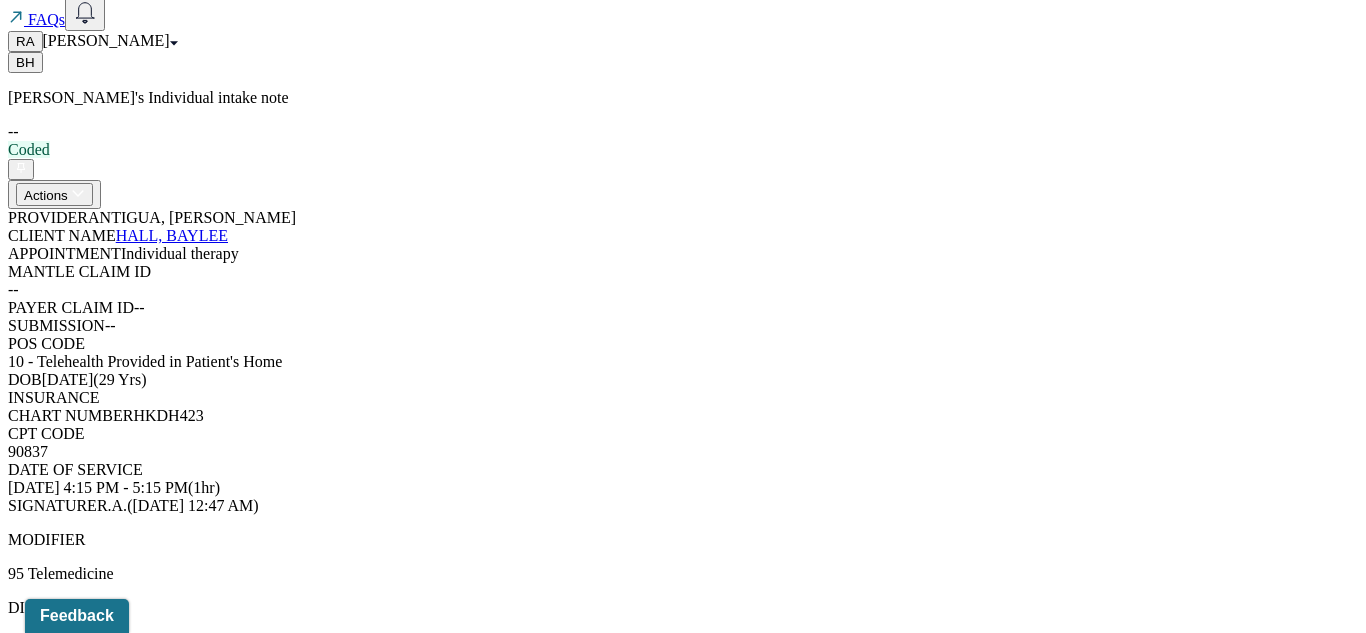 click on "Client Teletherapy Location Home" at bounding box center (683, 1164) 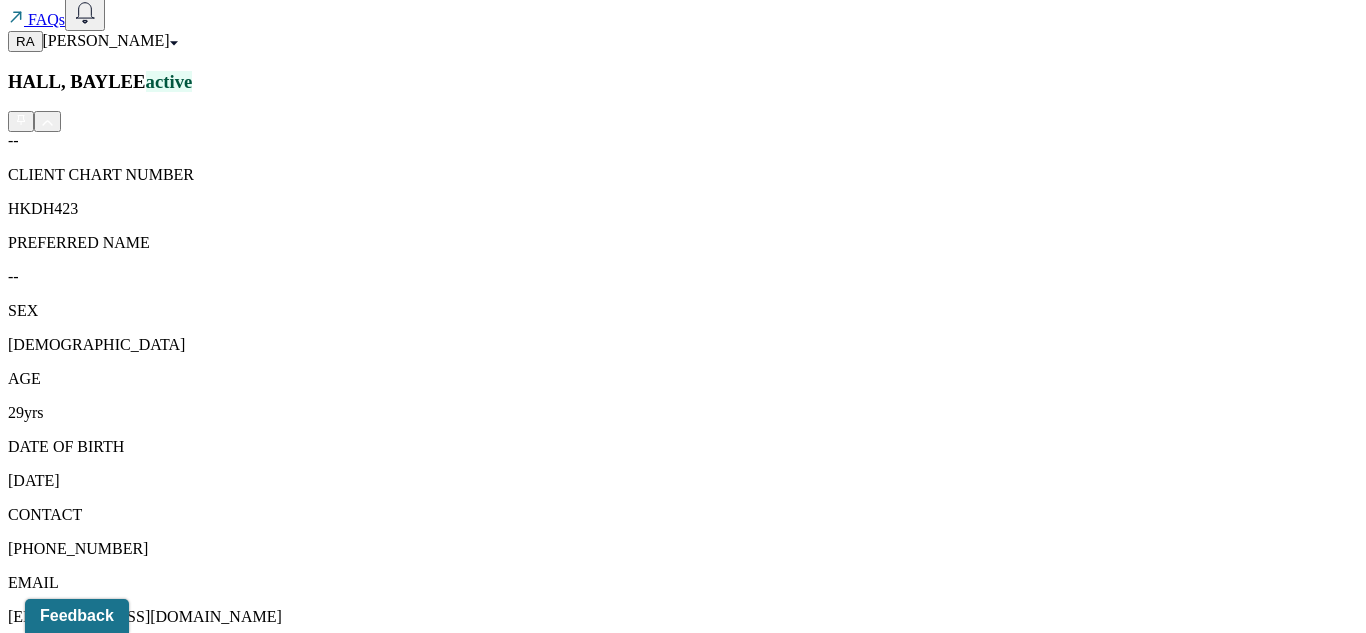 click on "Individual soap note" at bounding box center [264, 1704] 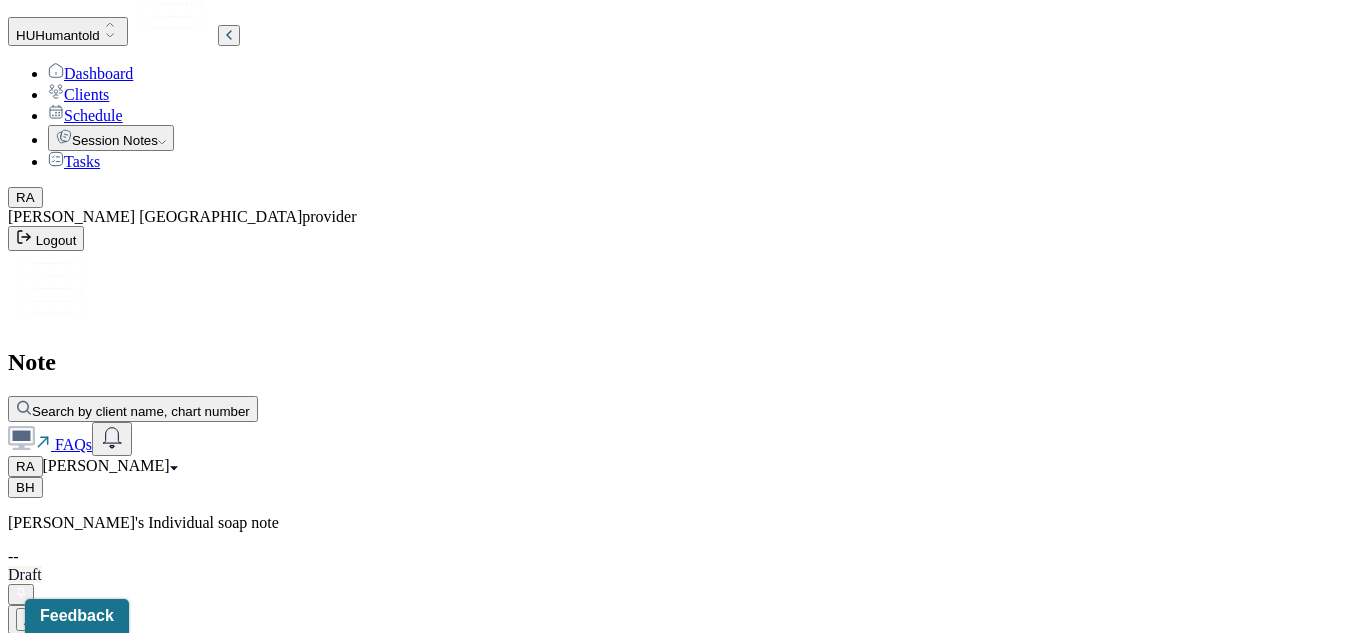 scroll, scrollTop: 0, scrollLeft: 0, axis: both 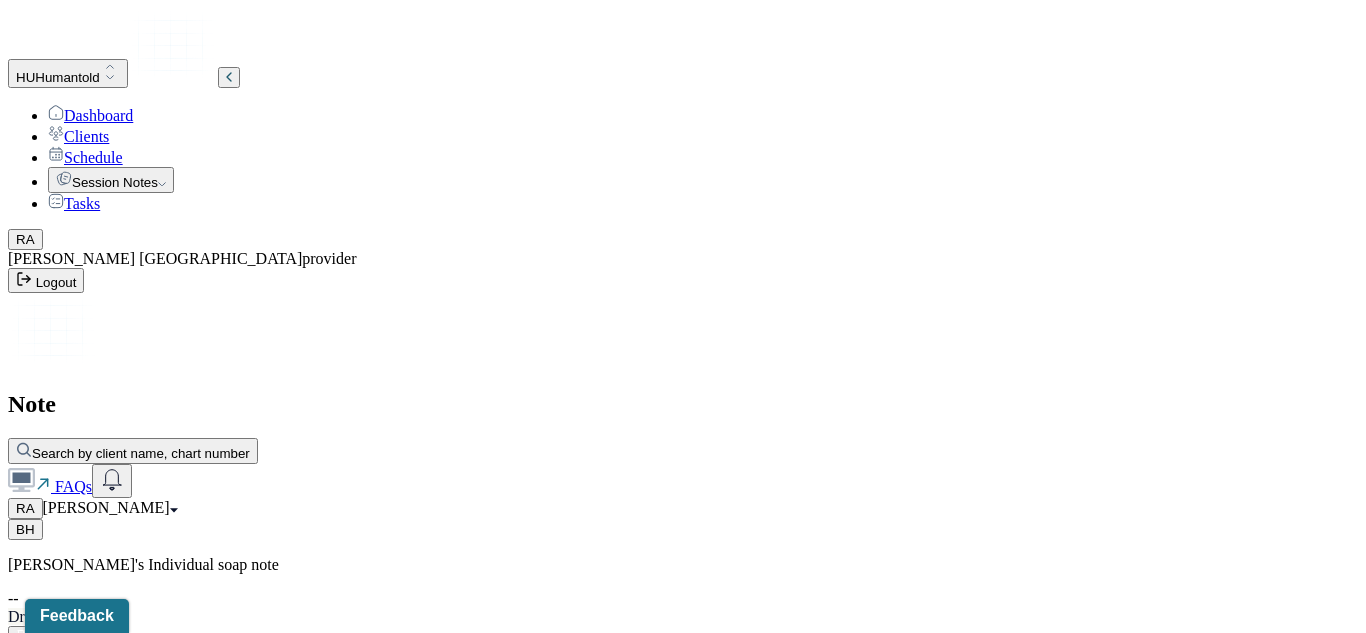 click on "Actions" at bounding box center (54, 661) 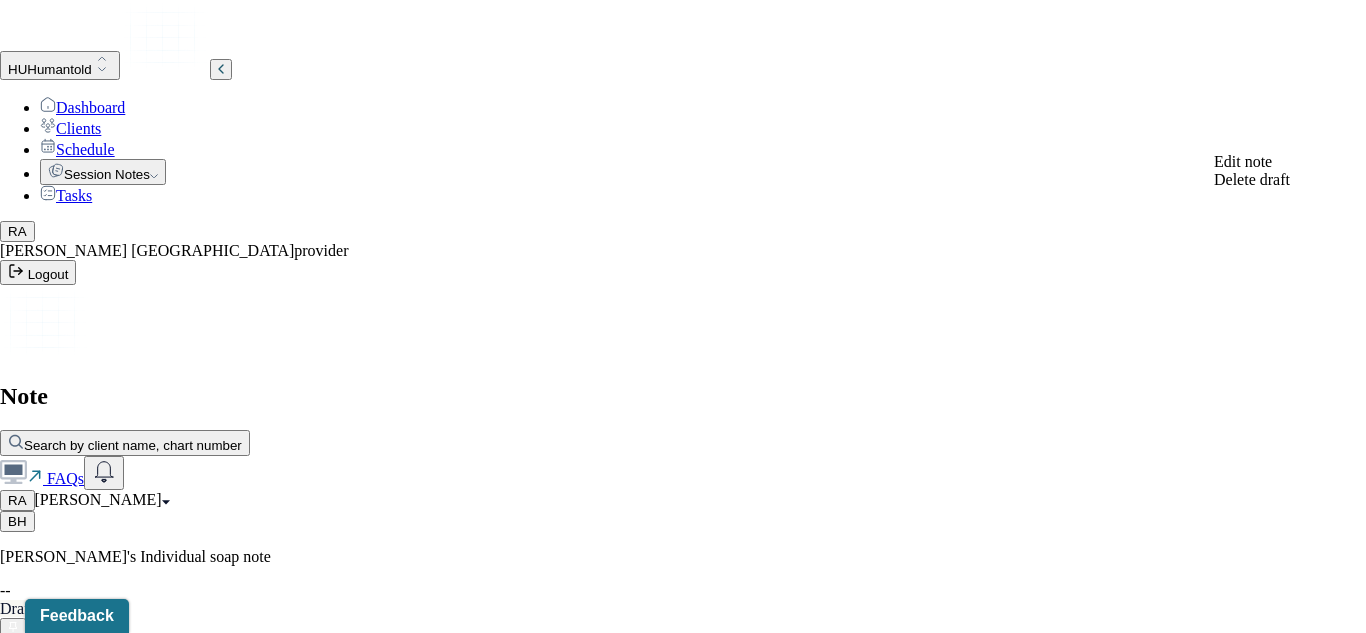 click on "Edit note" at bounding box center [1243, 161] 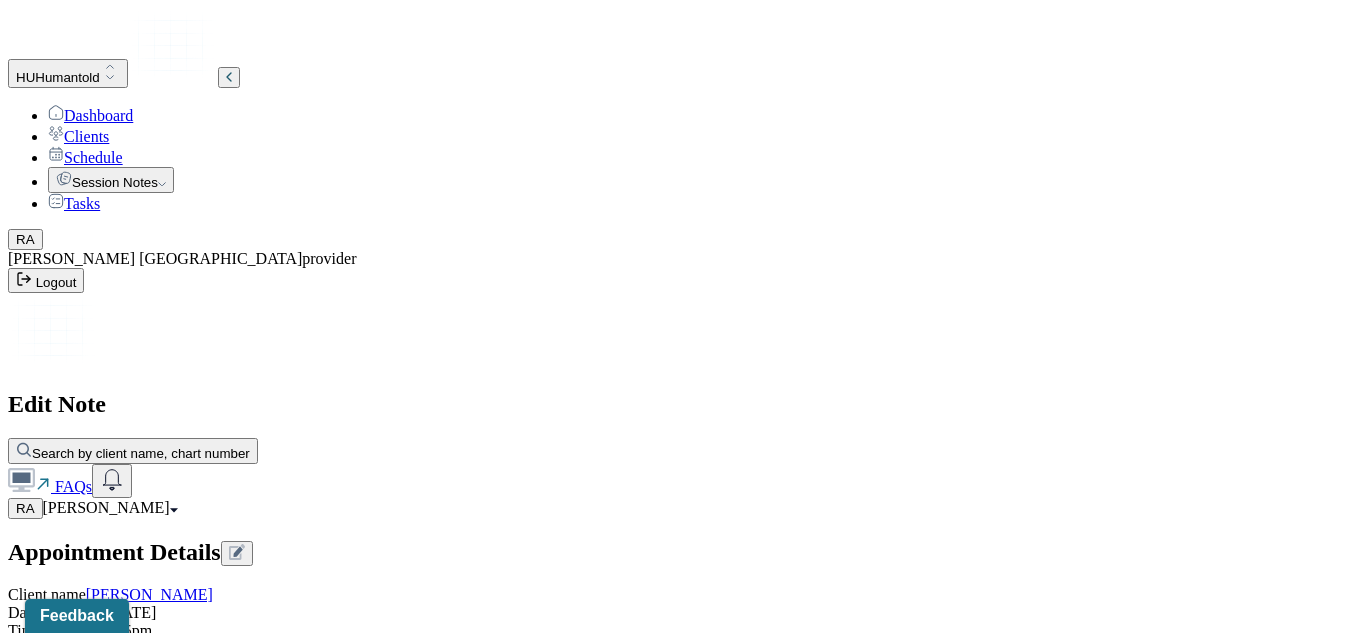 scroll, scrollTop: 3138, scrollLeft: 0, axis: vertical 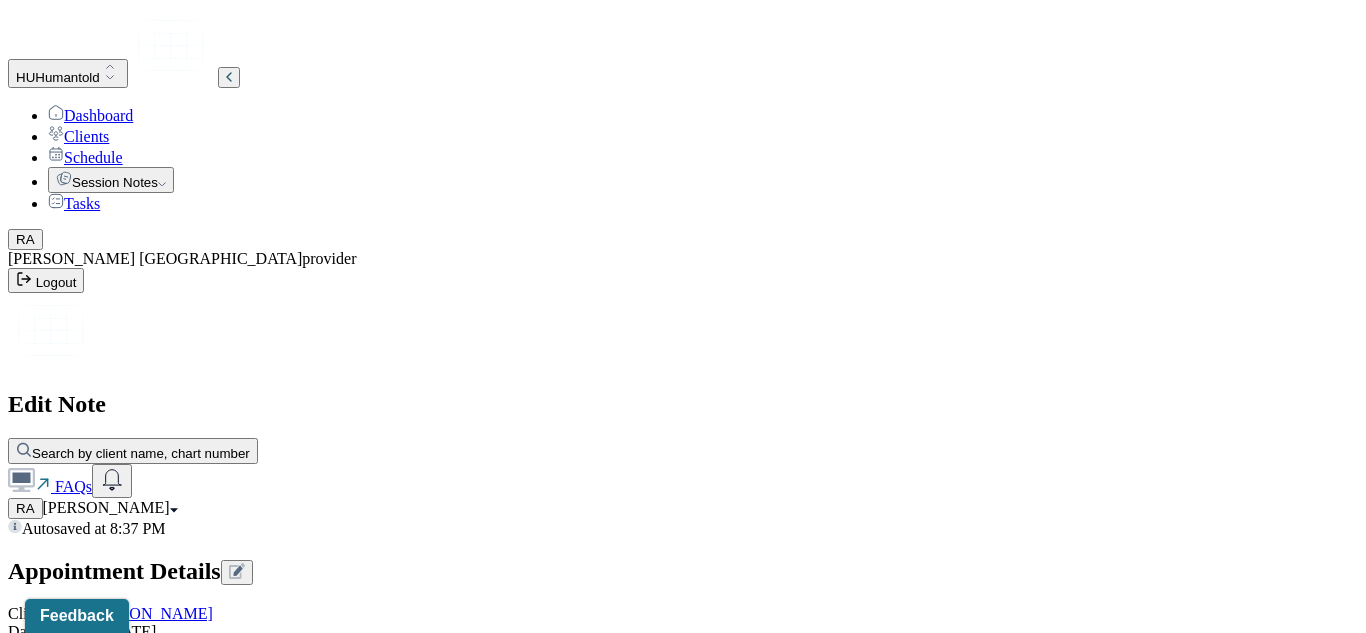 type on "To better regulate emotions in intense situations." 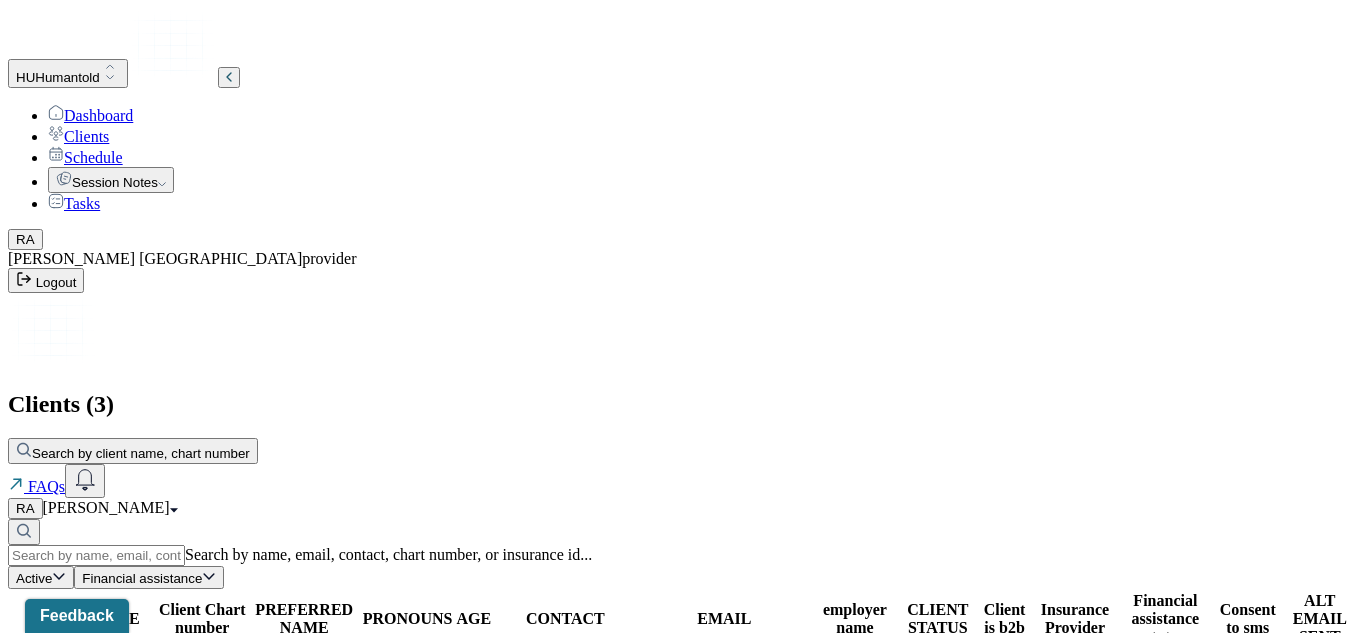 click on "HALL, BAYLEE" at bounding box center (83, 735) 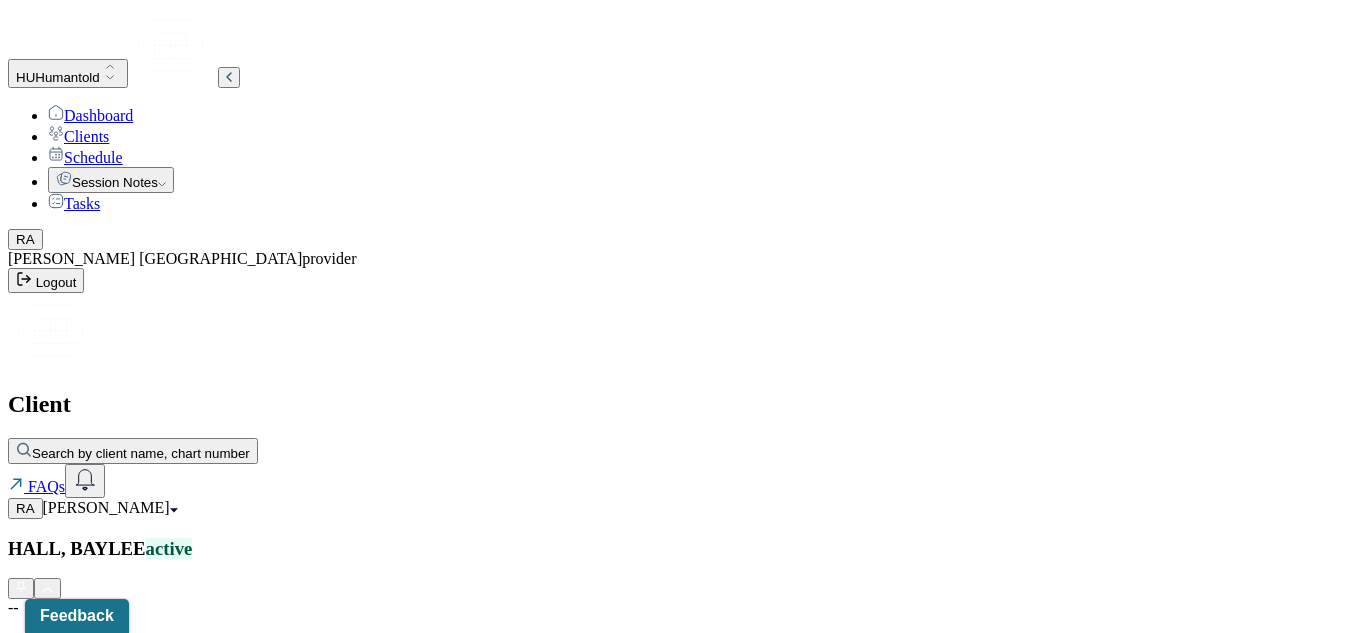 click on "CLIENT CHART NUMBER HKDH423 PREFERRED NAME -- SEX [DEMOGRAPHIC_DATA] AGE [DEMOGRAPHIC_DATA]  yrs DATE OF BIRTH [DEMOGRAPHIC_DATA]  CONTACT [PHONE_NUMBER] EMAIL [EMAIL_ADDRESS][DOMAIN_NAME] PROVIDER ANTIGUA, [PERSON_NAME] MHC-LP DIAGNOSIS -- DIAGNOSIS CODE -- LAST SESSION [DATE] insurance provider CARELON FINANCIAL ASSISTANCE STATUS -- Address [STREET_ADDRESS][US_STATE] Consent to Sms Yes On Trial No Portal Activation No" at bounding box center (683, 1322) 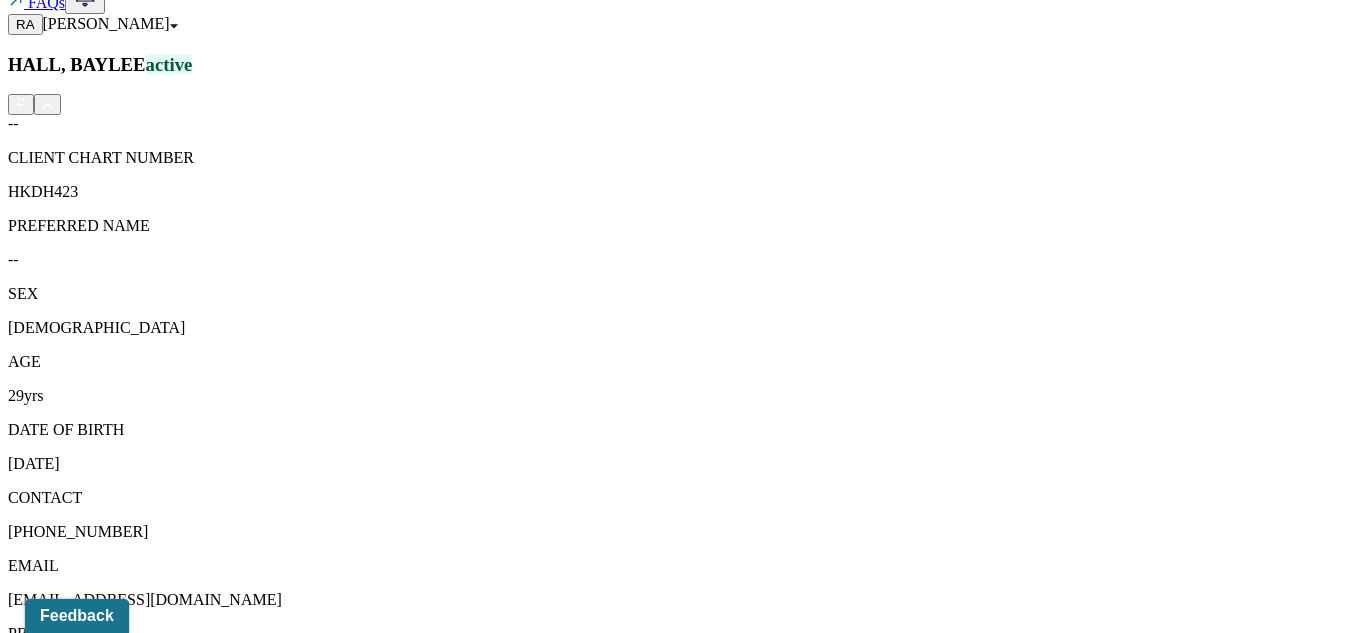 scroll, scrollTop: 536, scrollLeft: 0, axis: vertical 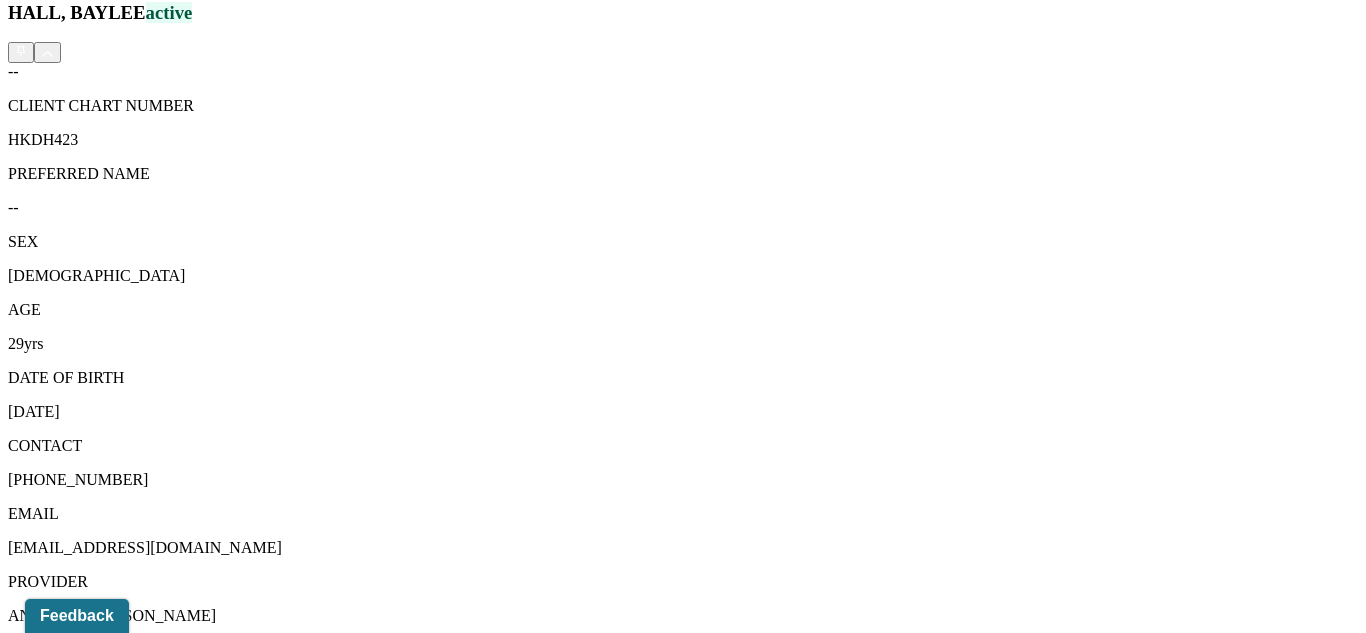 click on "Session Notes" at bounding box center [209, 1501] 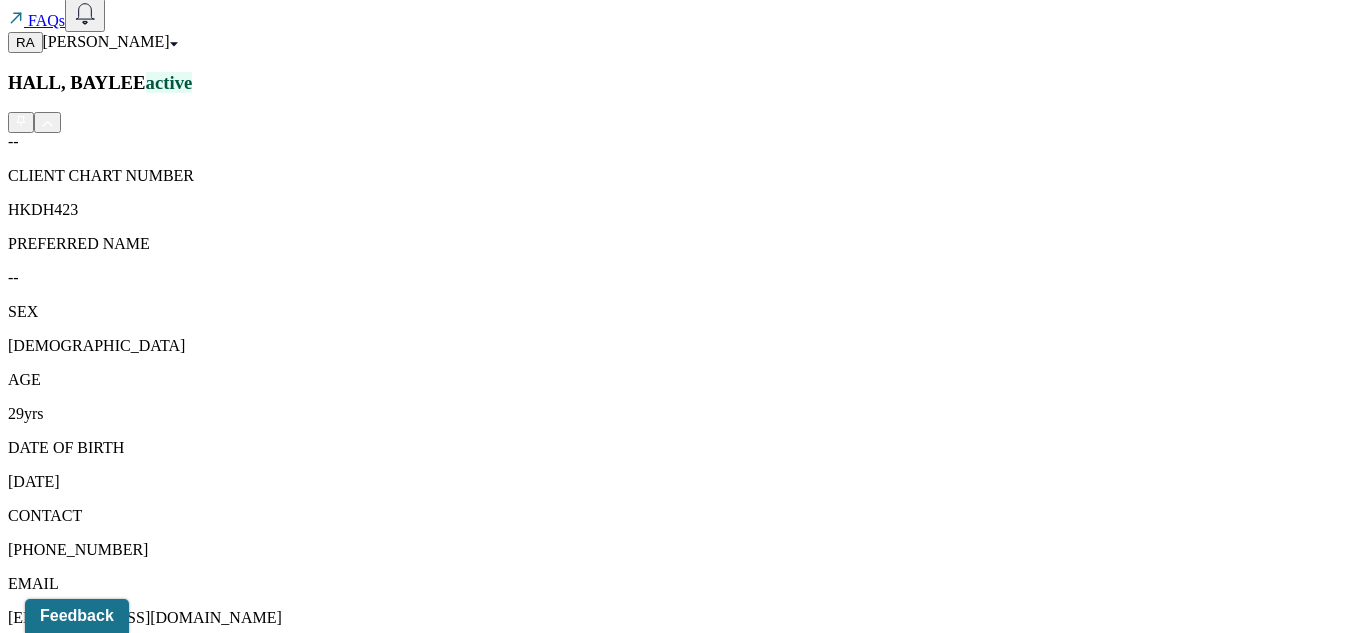 scroll, scrollTop: 467, scrollLeft: 0, axis: vertical 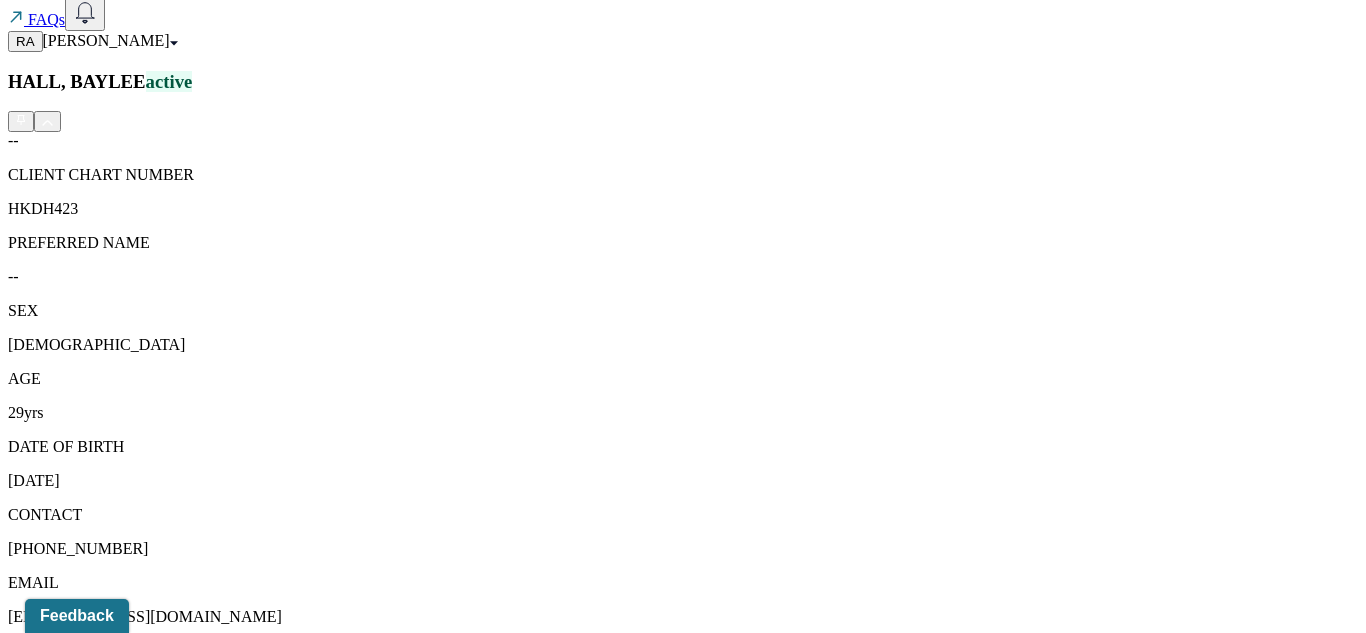 click on "Individual intake note" at bounding box center [264, 1729] 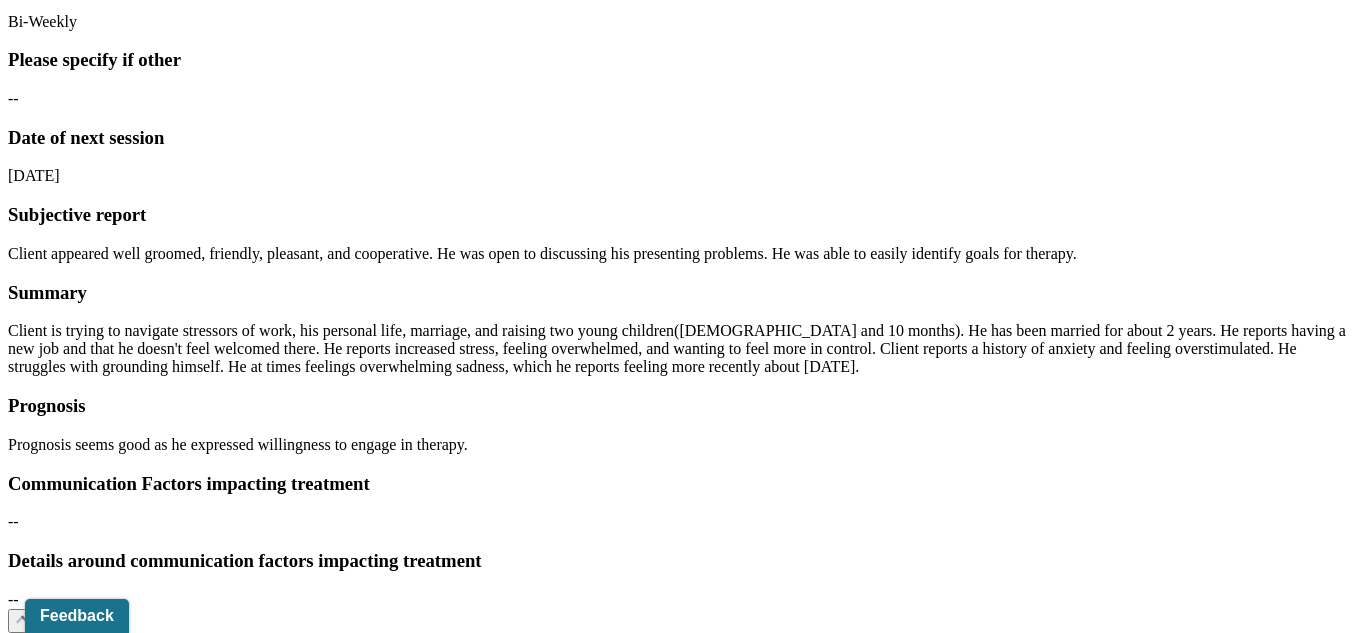 scroll, scrollTop: 8992, scrollLeft: 0, axis: vertical 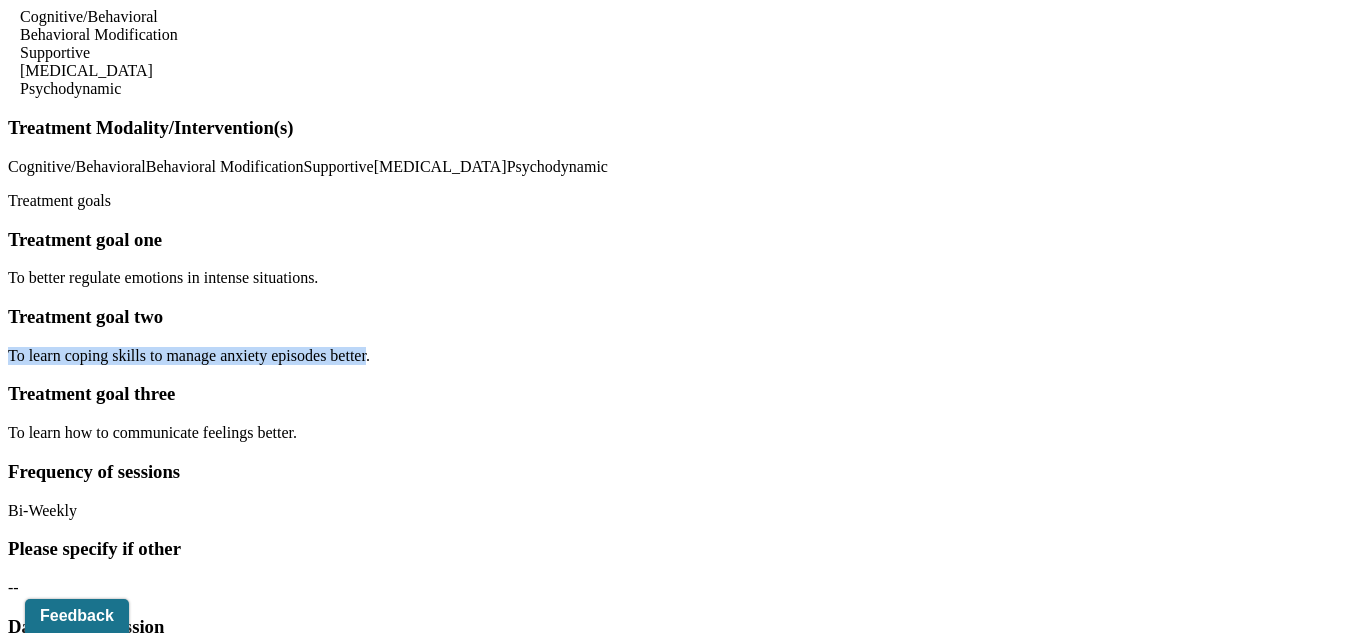 drag, startPoint x: 662, startPoint y: 373, endPoint x: 332, endPoint y: 369, distance: 330.02423 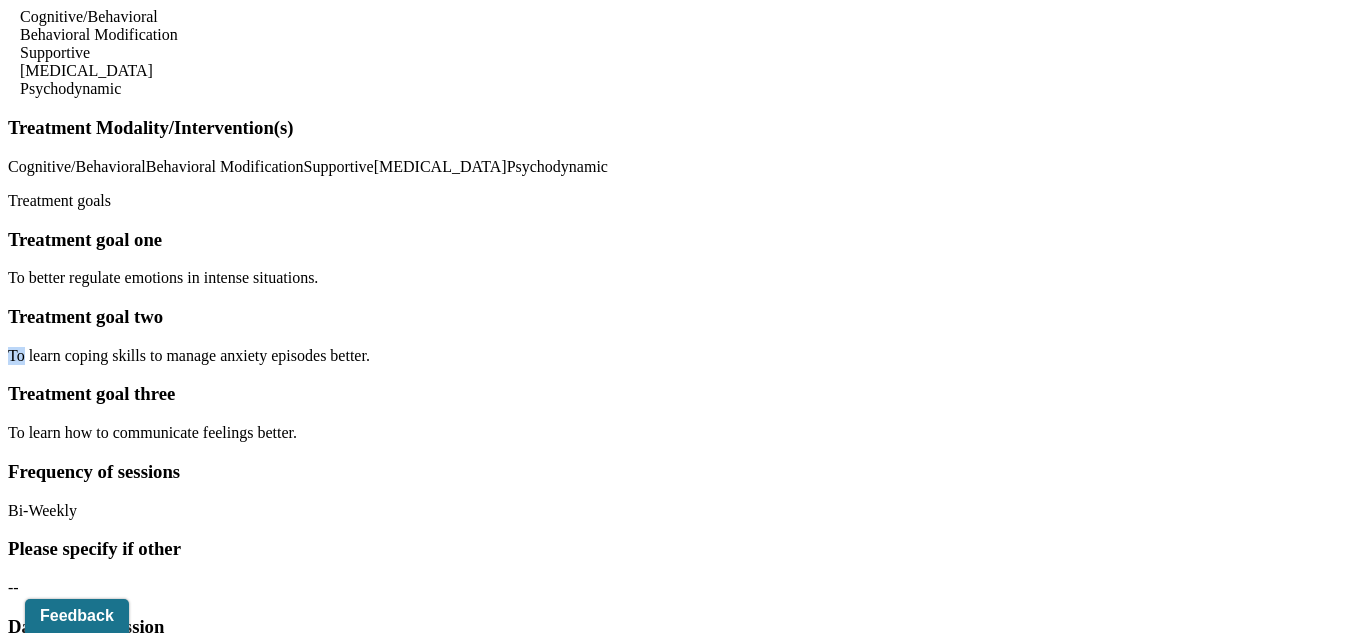 click on "To learn coping skills to manage anxiety episodes better." at bounding box center (683, 356) 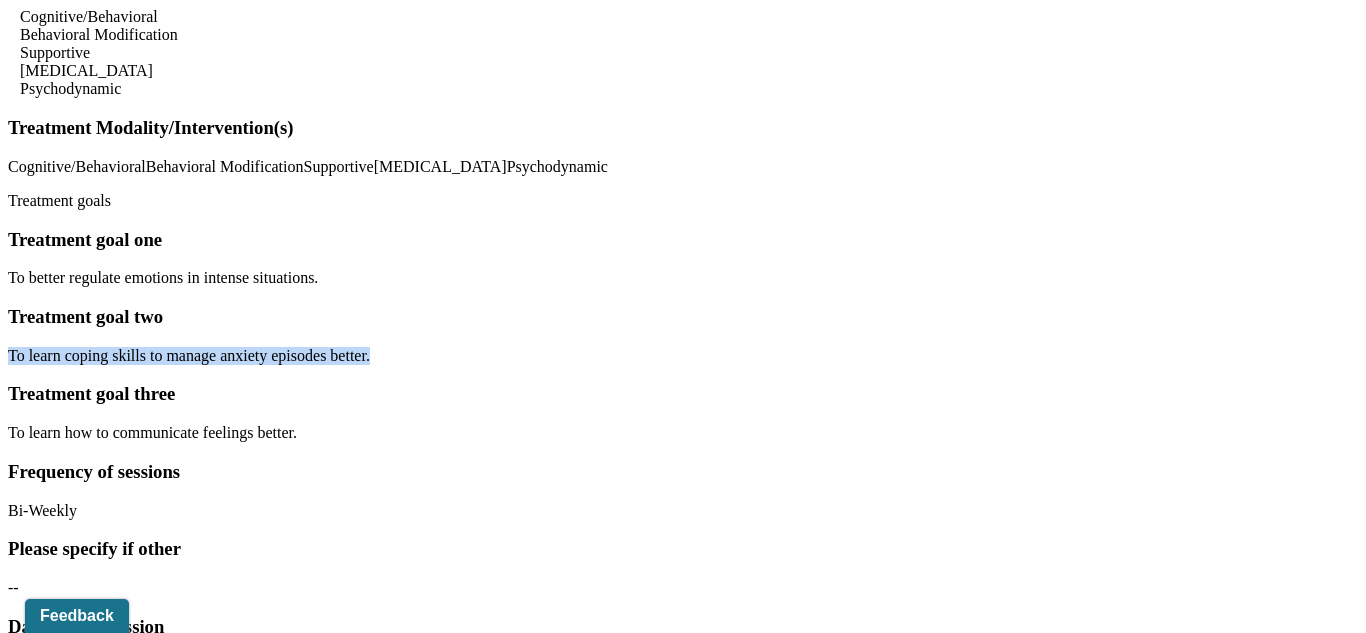 drag, startPoint x: 667, startPoint y: 373, endPoint x: 332, endPoint y: 378, distance: 335.03732 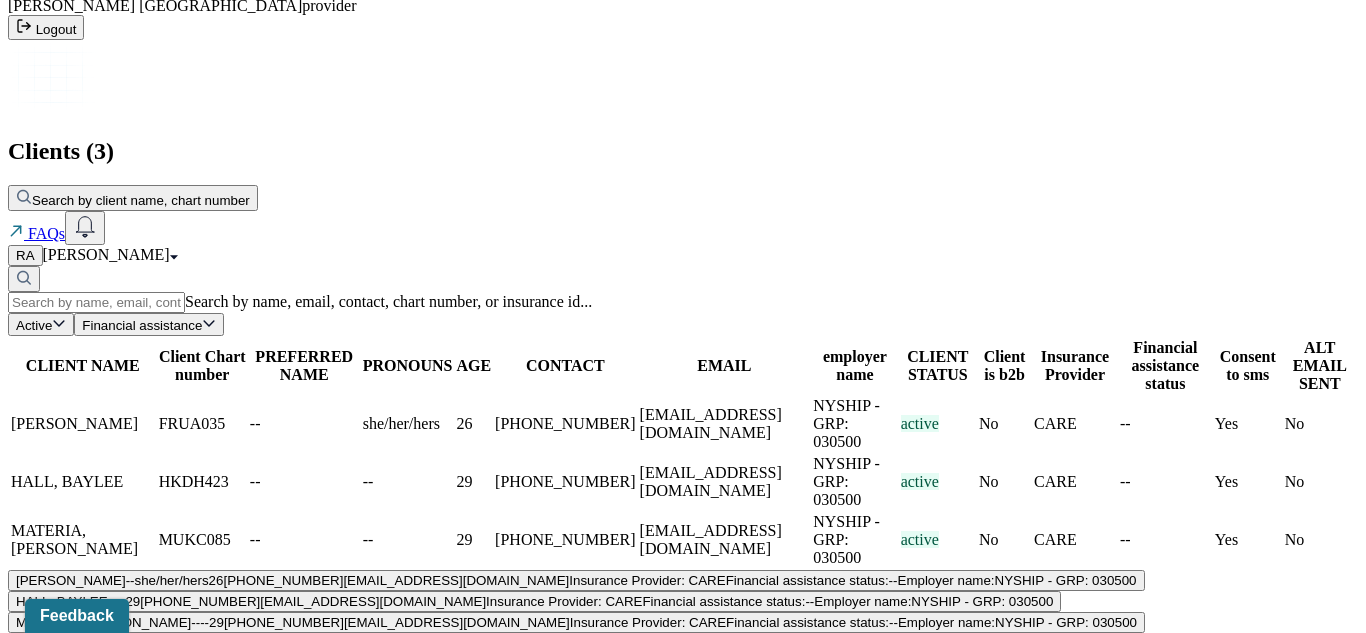 scroll, scrollTop: 0, scrollLeft: 0, axis: both 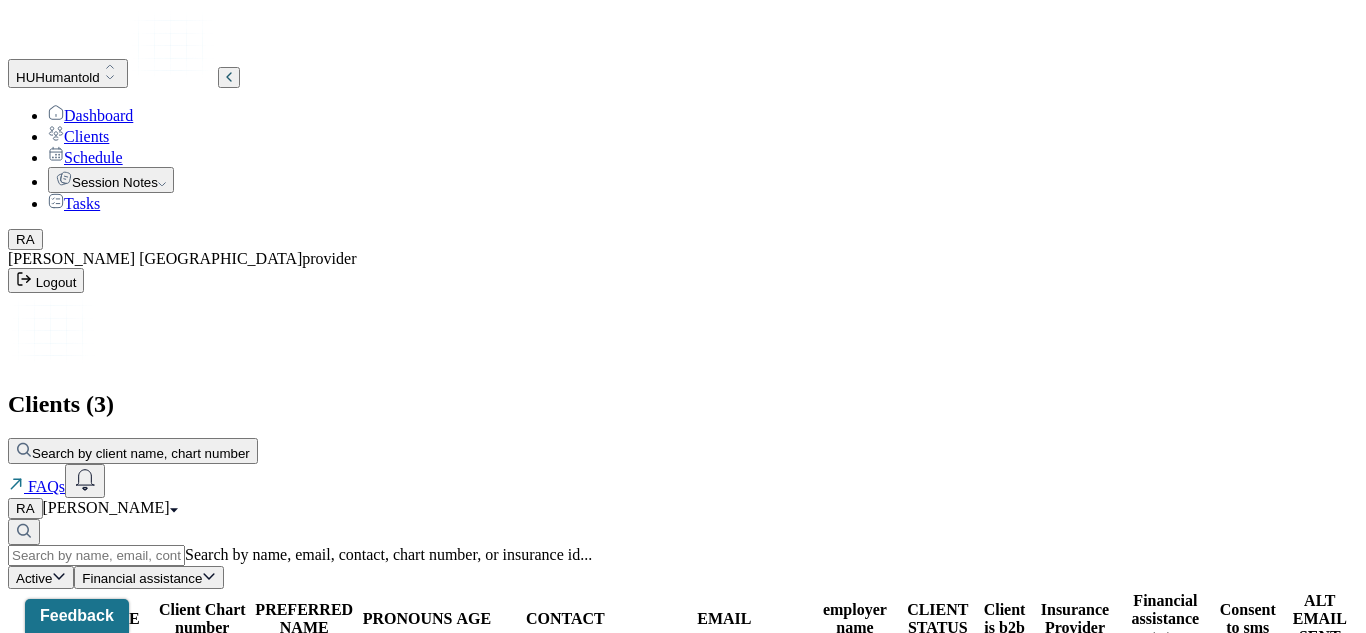 click on "HALL, BAYLEE" at bounding box center (83, 735) 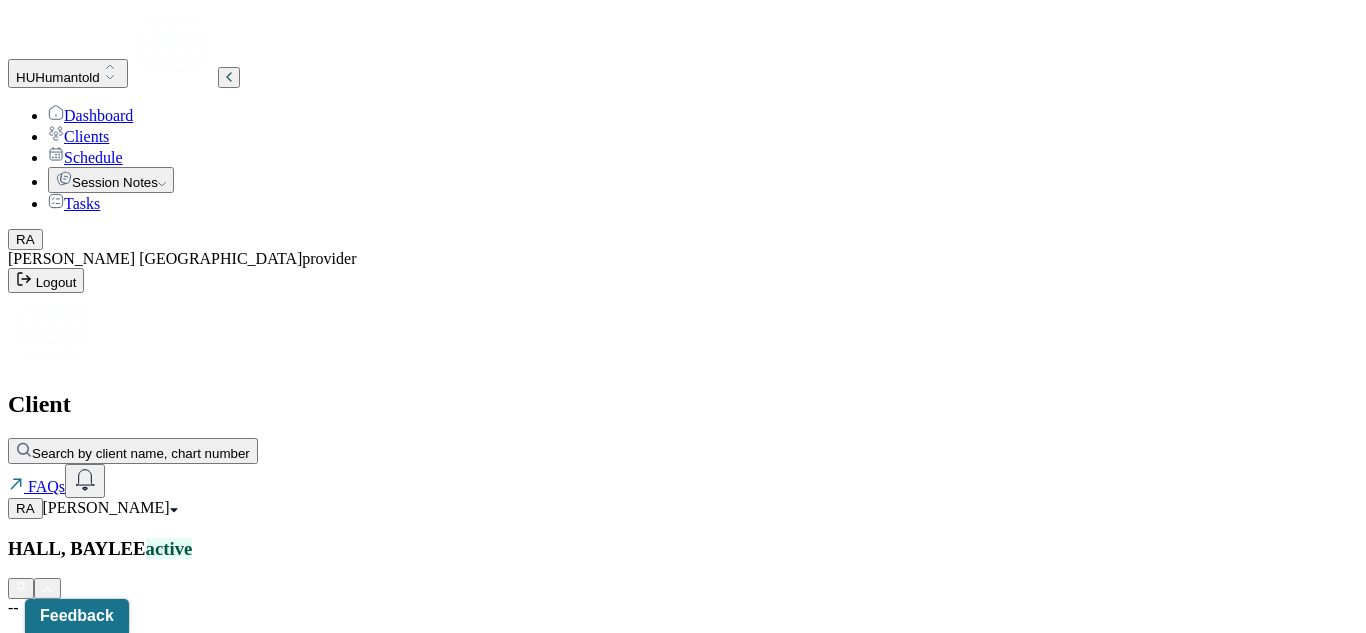 click on "CLIENT CHART NUMBER HKDH423 PREFERRED NAME -- SEX [DEMOGRAPHIC_DATA] AGE [DEMOGRAPHIC_DATA]  yrs DATE OF BIRTH [DEMOGRAPHIC_DATA]  CONTACT [PHONE_NUMBER] EMAIL [EMAIL_ADDRESS][DOMAIN_NAME] PROVIDER ANTIGUA, [PERSON_NAME] MHC-LP DIAGNOSIS -- DIAGNOSIS CODE -- LAST SESSION [DATE] insurance provider CARELON FINANCIAL ASSISTANCE STATUS -- Address [STREET_ADDRESS][US_STATE] Consent to Sms Yes On Trial No Portal Activation No" at bounding box center (683, 1322) 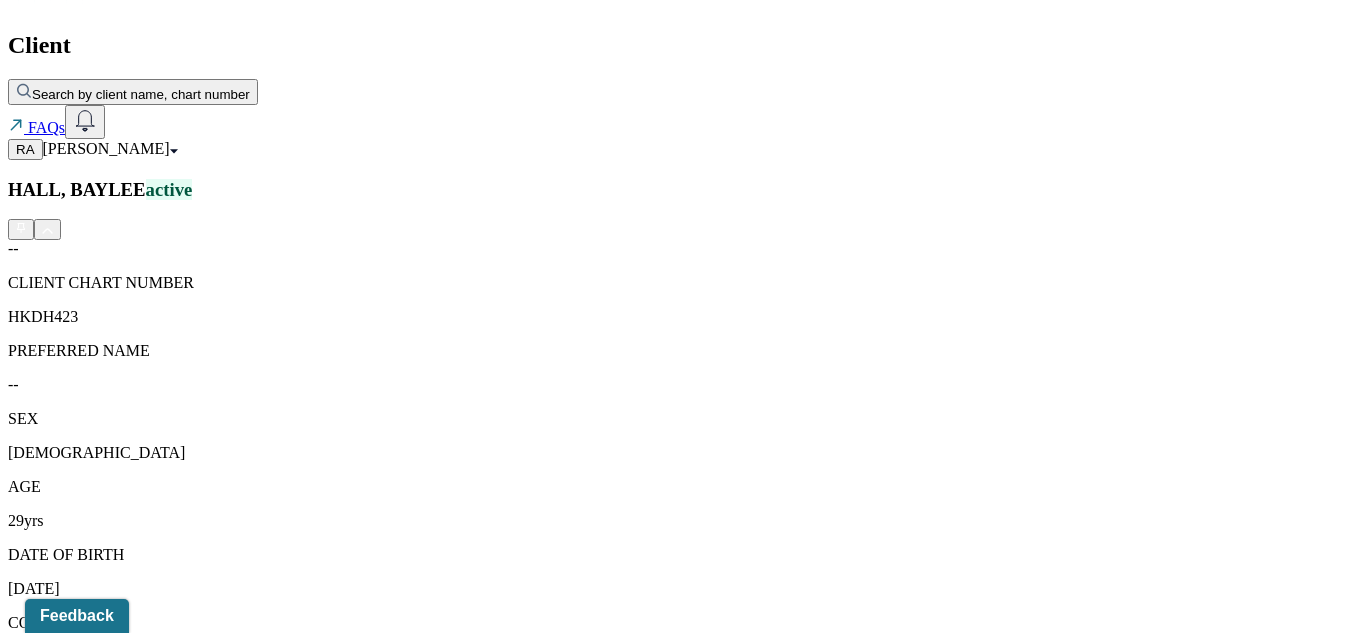scroll, scrollTop: 480, scrollLeft: 0, axis: vertical 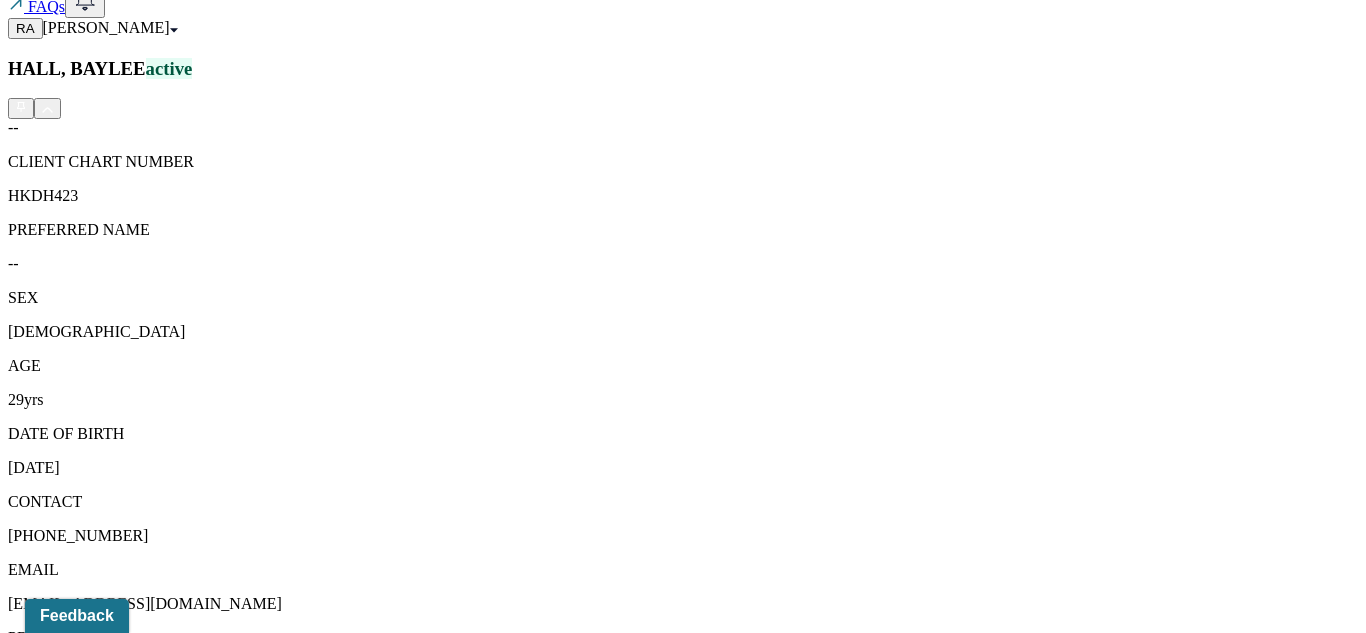 click on "Documents" at bounding box center [301, 1557] 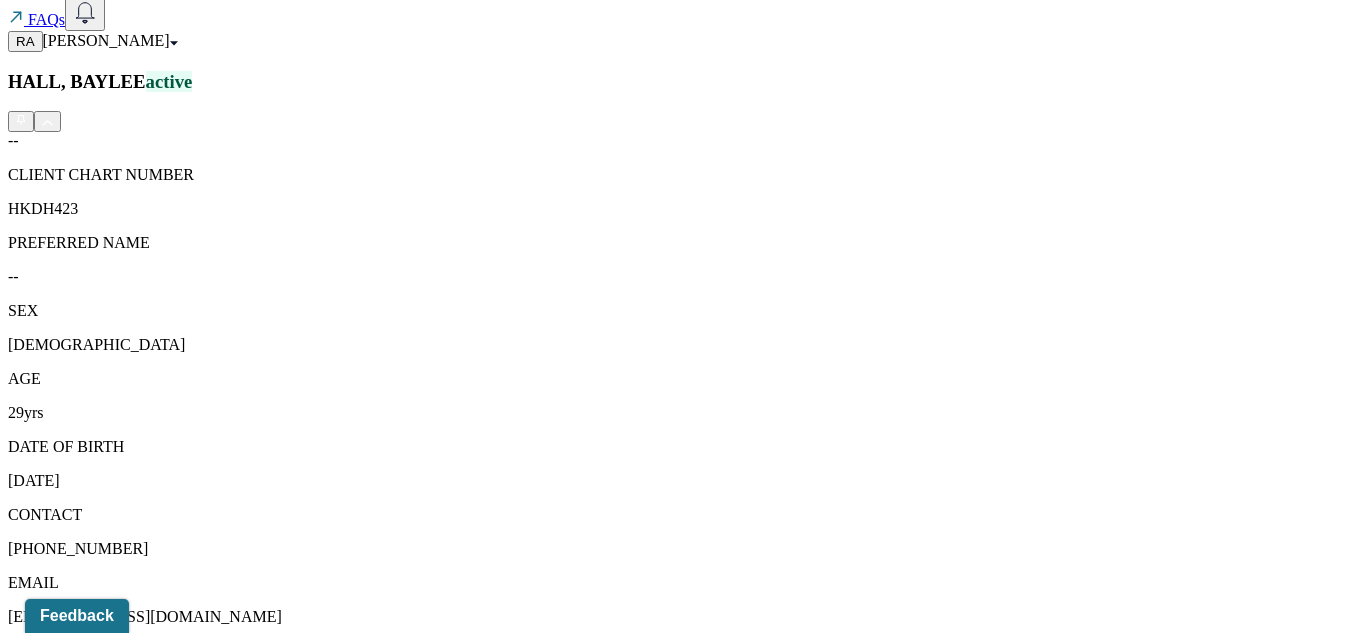 click on "Individual soap note" at bounding box center [264, 1704] 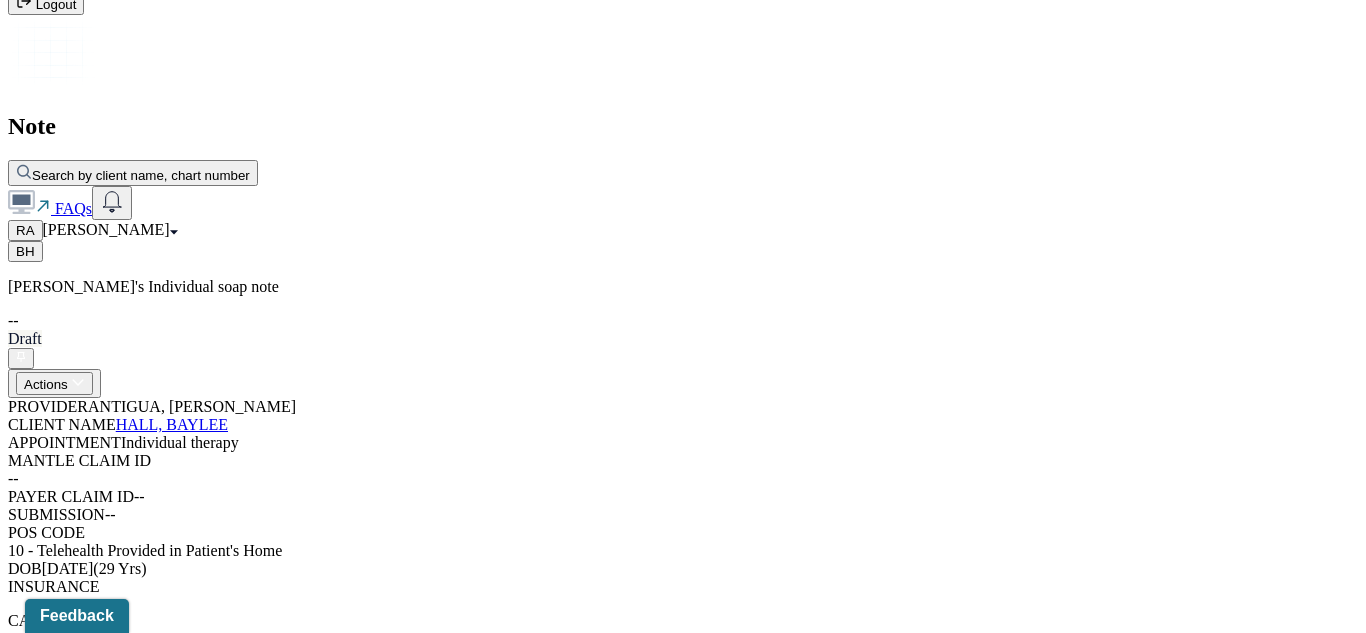scroll, scrollTop: 0, scrollLeft: 0, axis: both 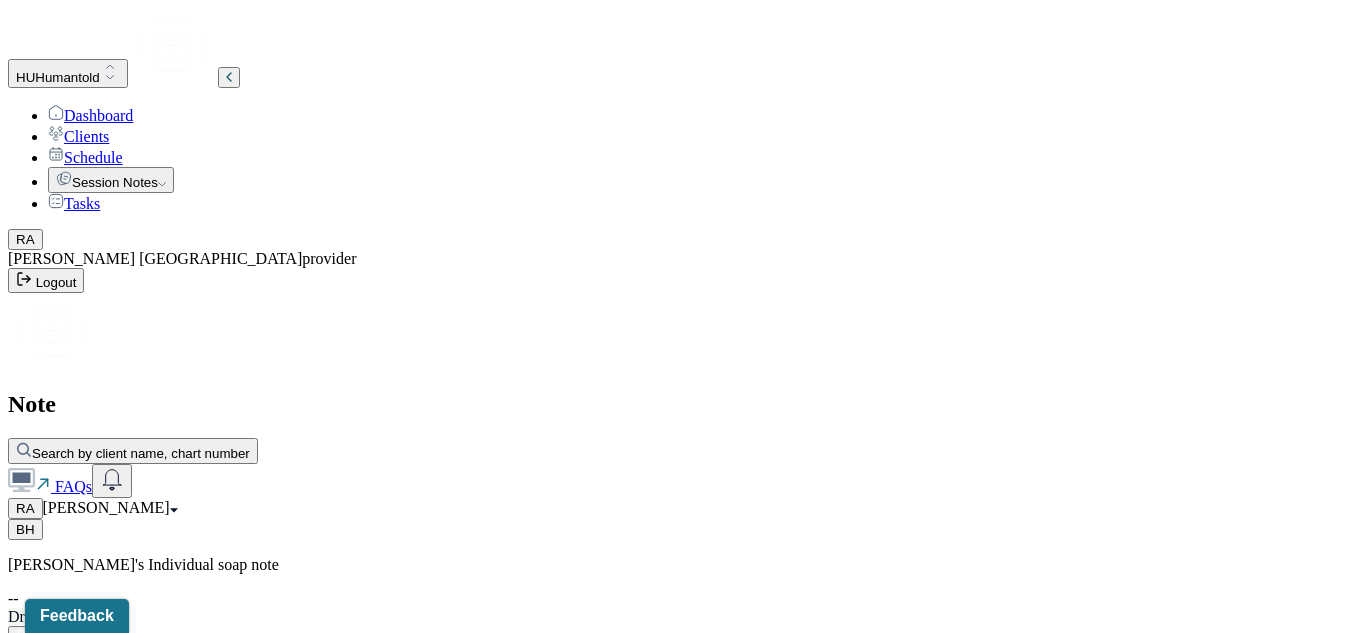 click on "Actions" at bounding box center [54, 661] 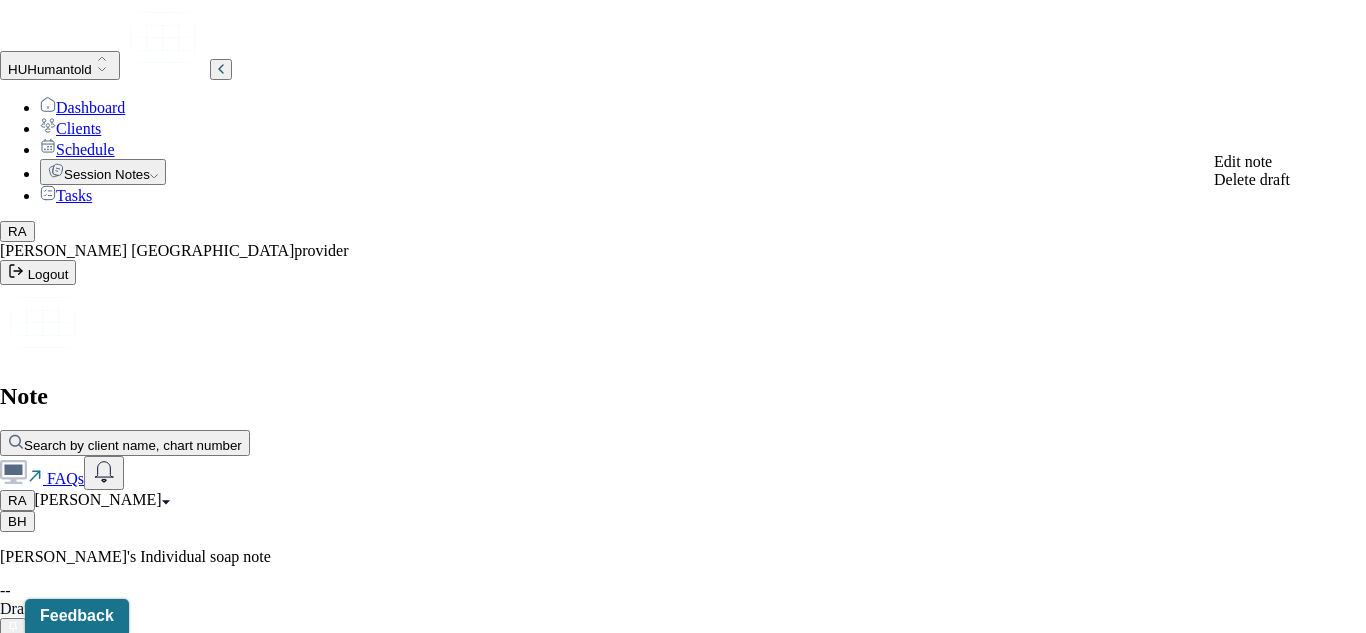click on "Edit note" at bounding box center (1243, 161) 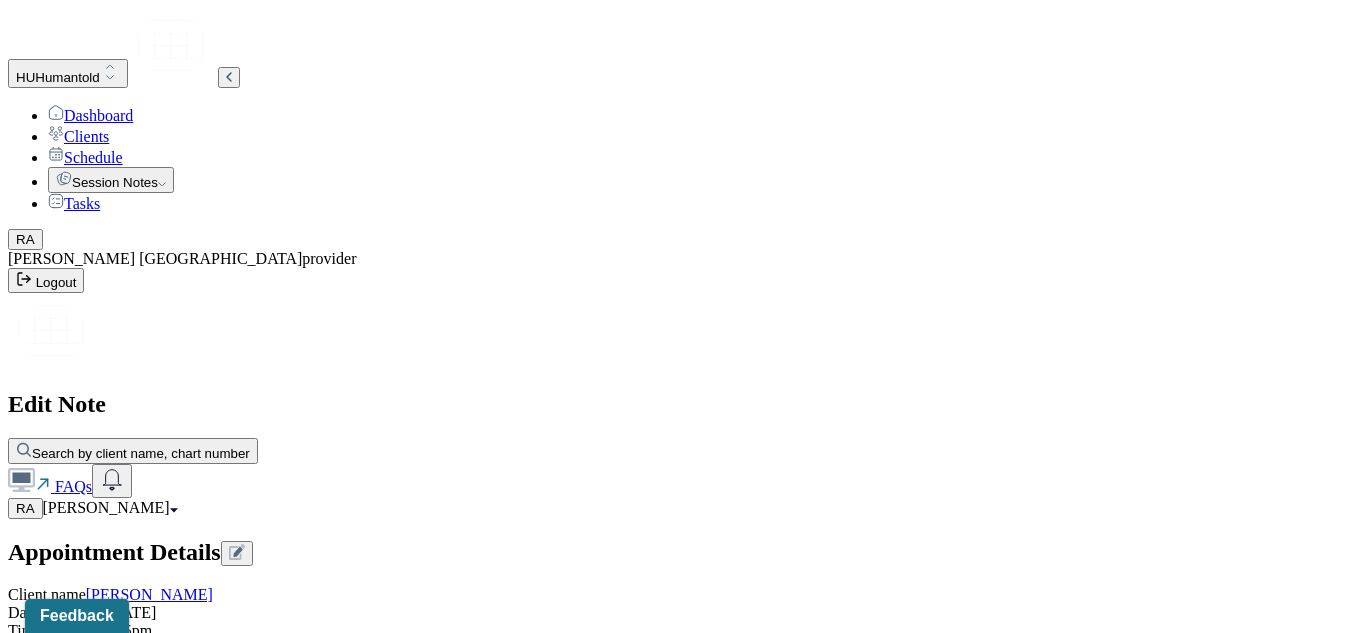 scroll, scrollTop: 3279, scrollLeft: 0, axis: vertical 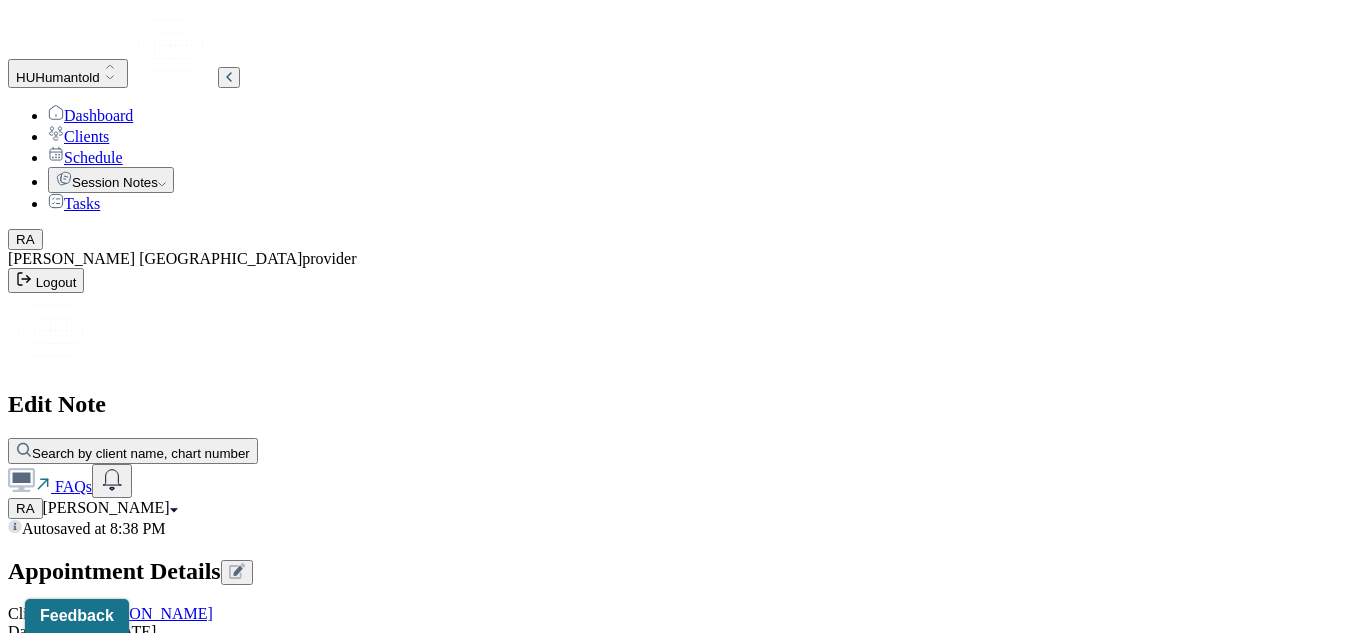 type on "To learn coping skills to manage anxiety episodes better." 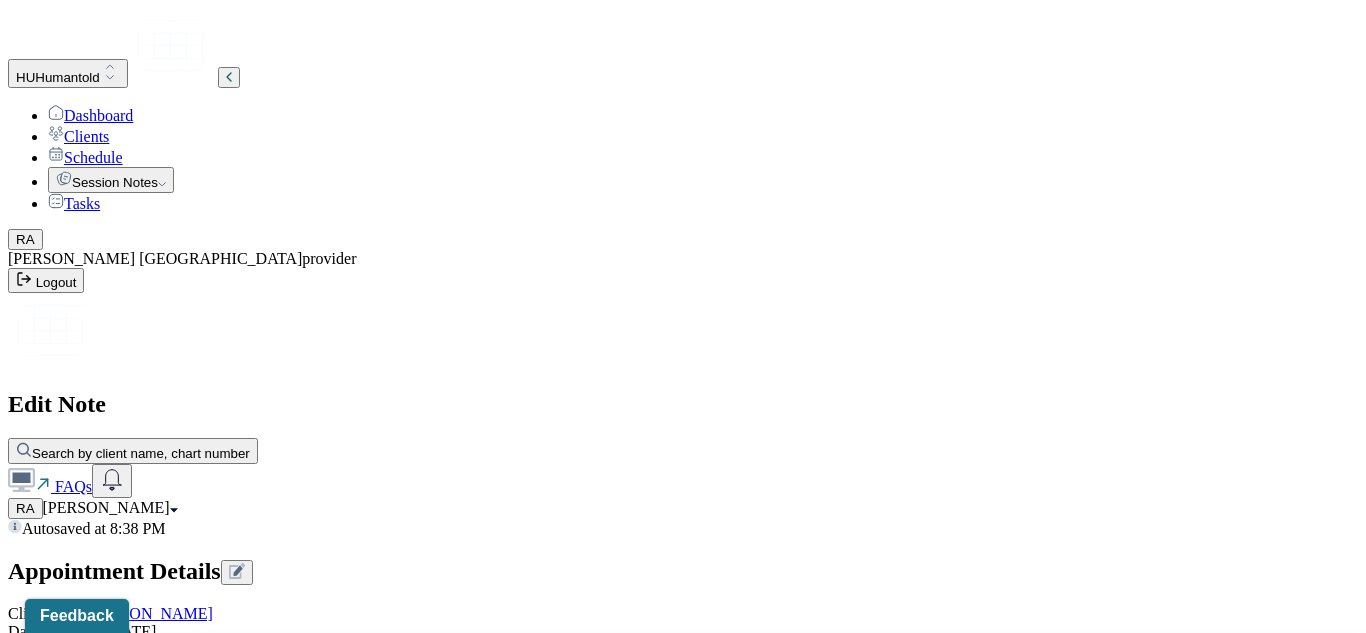 click on "Maladaptive Functioning" at bounding box center [691, 672] 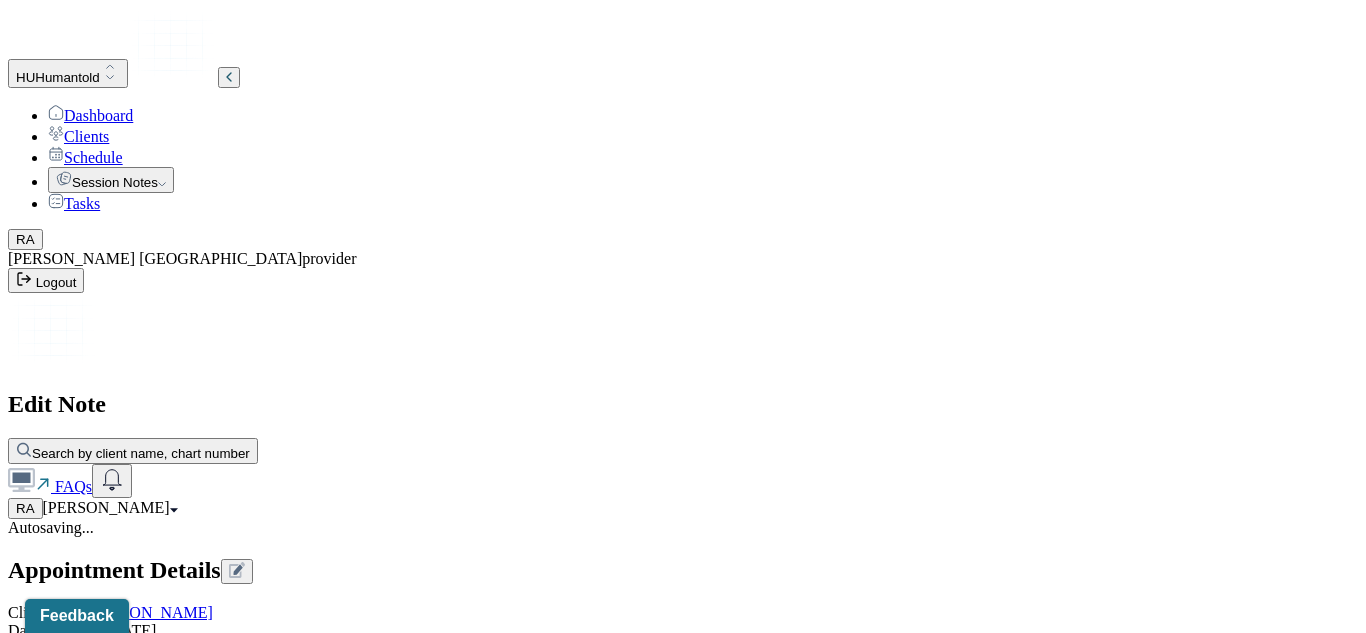 click on "Intention for Session" at bounding box center [80, 1705] 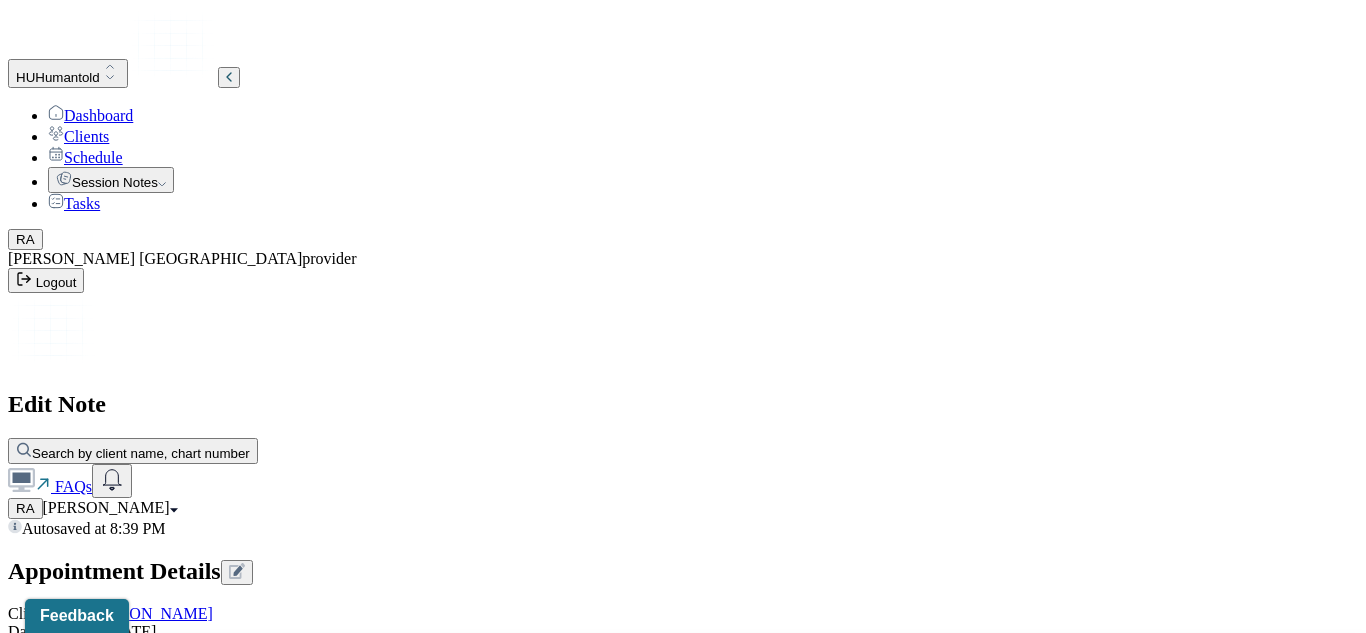 click on "Attempts to alleviate the emotional disturbances" at bounding box center [691, 672] 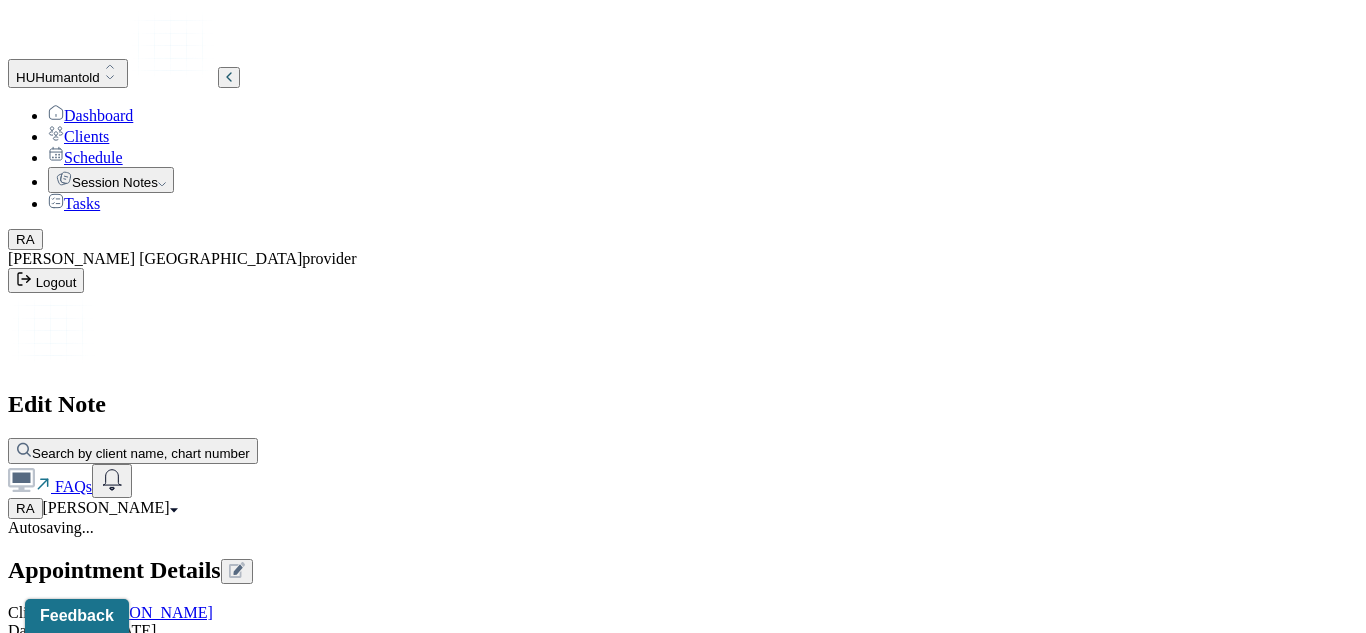 click on "Intention for Session *" at bounding box center [78, 1674] 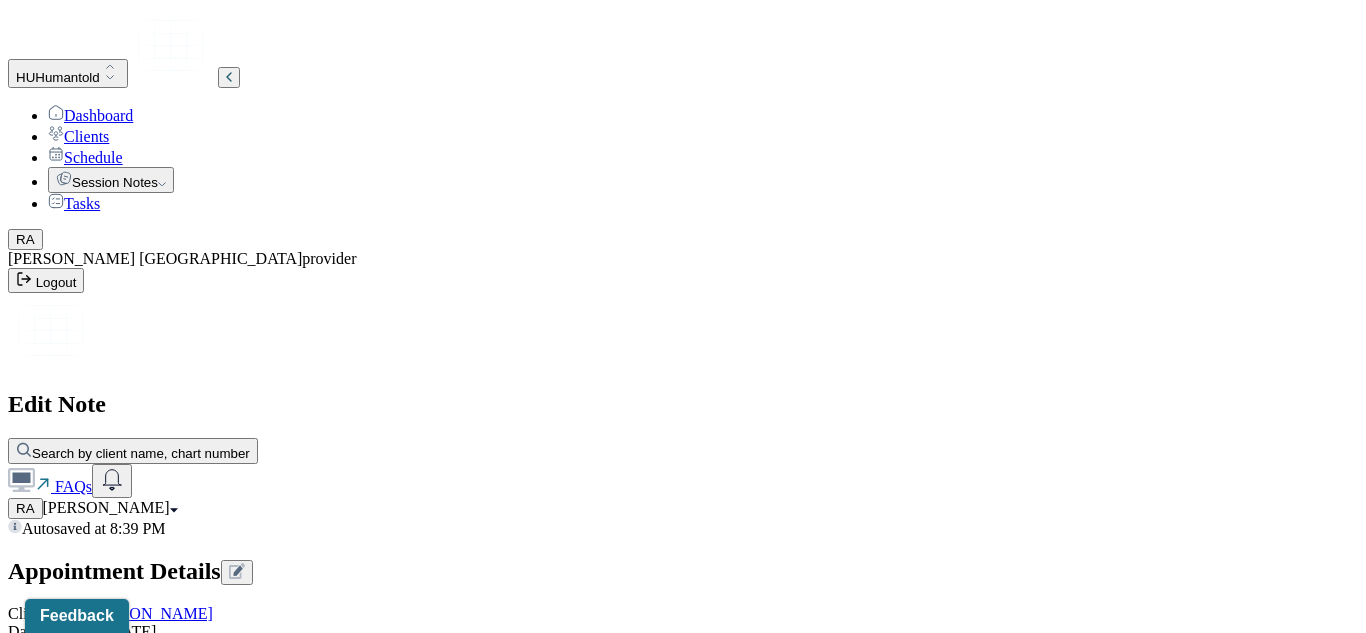 scroll, scrollTop: 460, scrollLeft: 0, axis: vertical 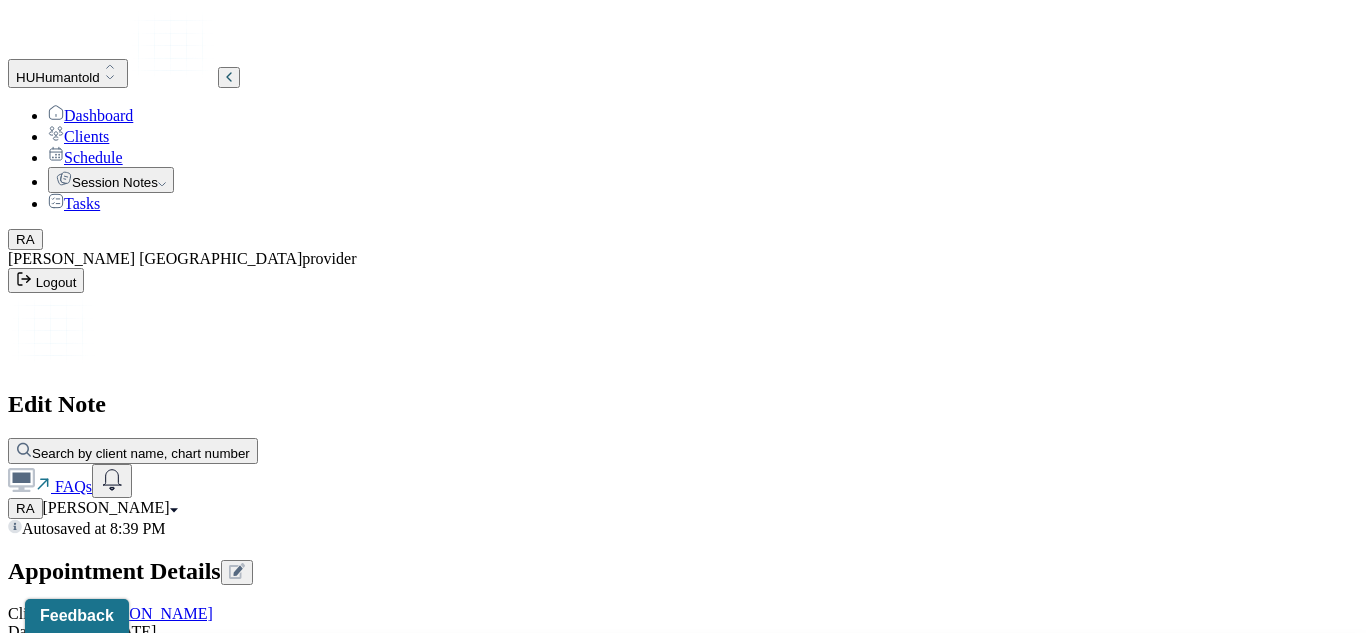 type on "gener" 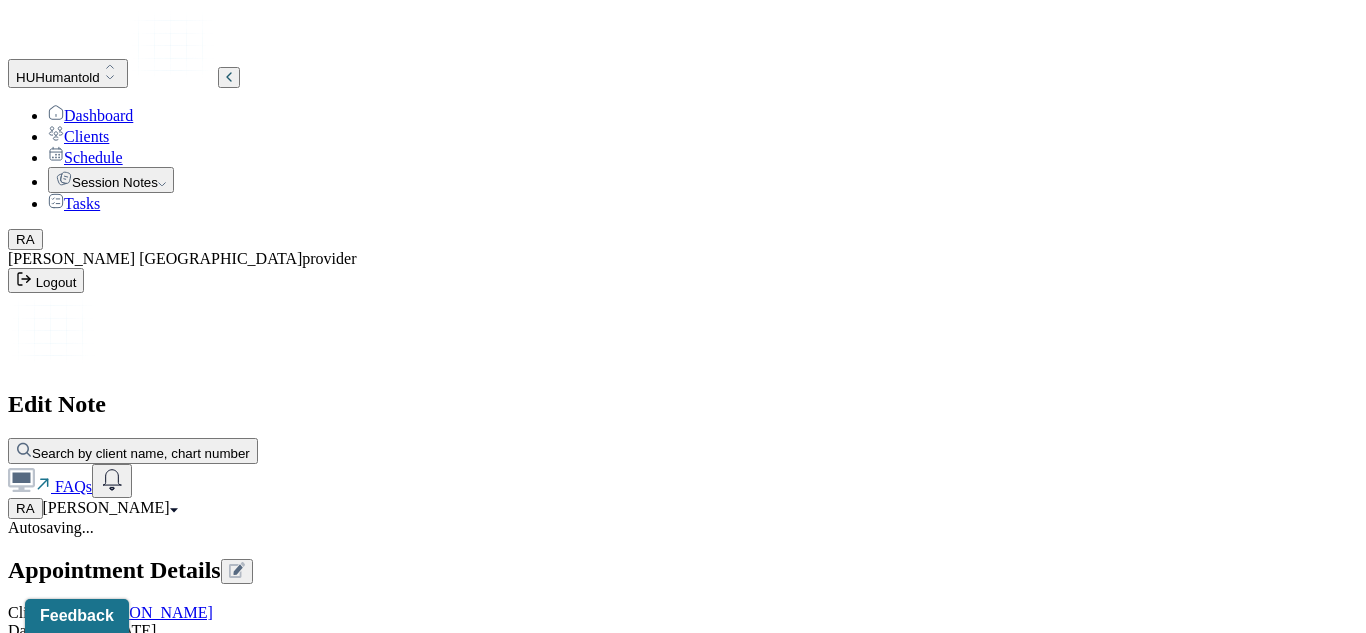 click on "Secondary diagnosis" at bounding box center (80, 1453) 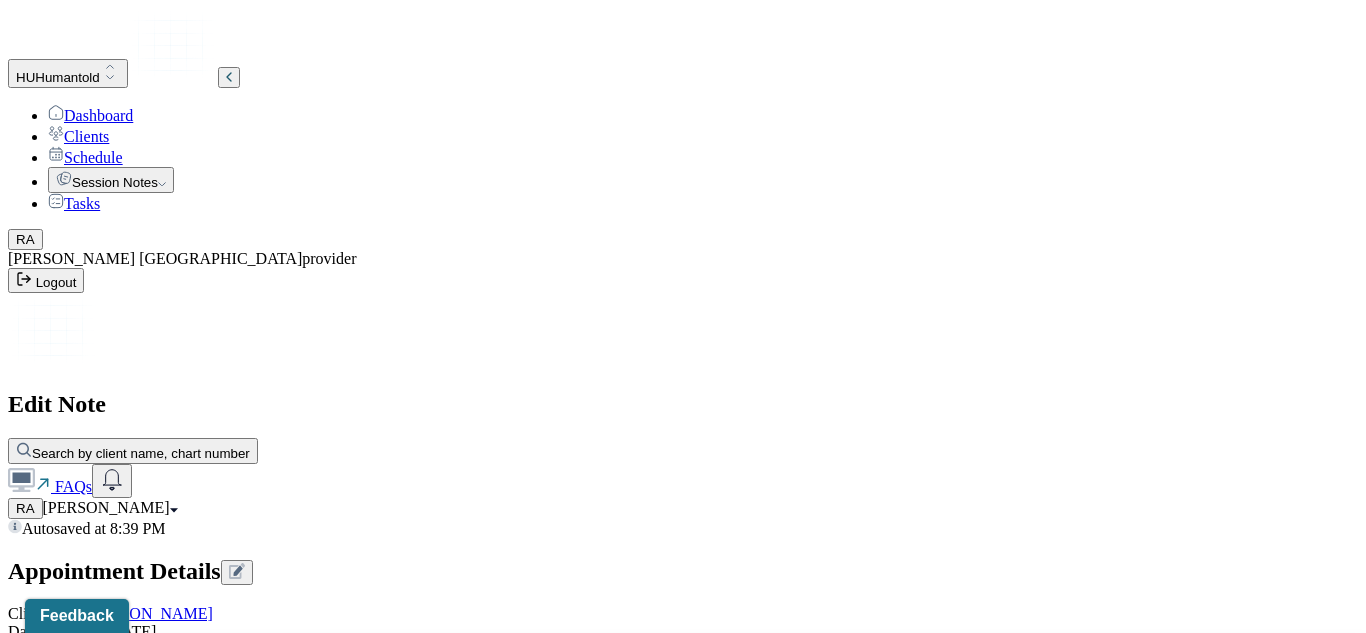type on "adjust" 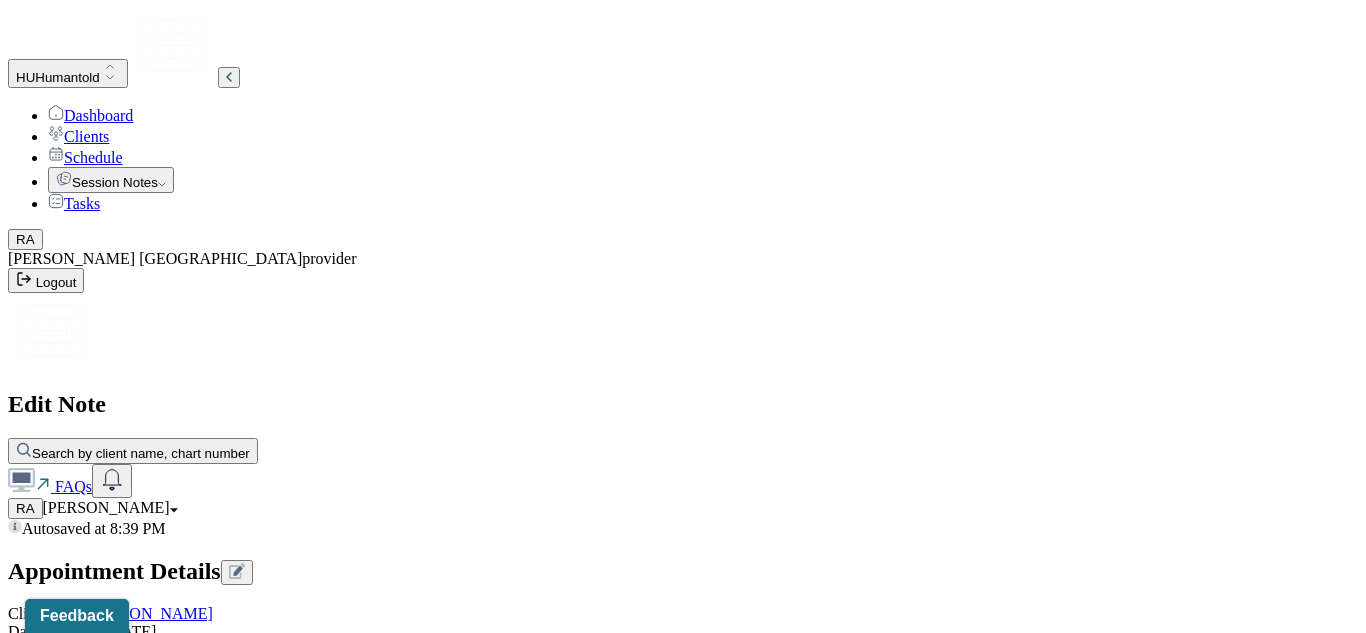 click on "Clients" at bounding box center [78, 136] 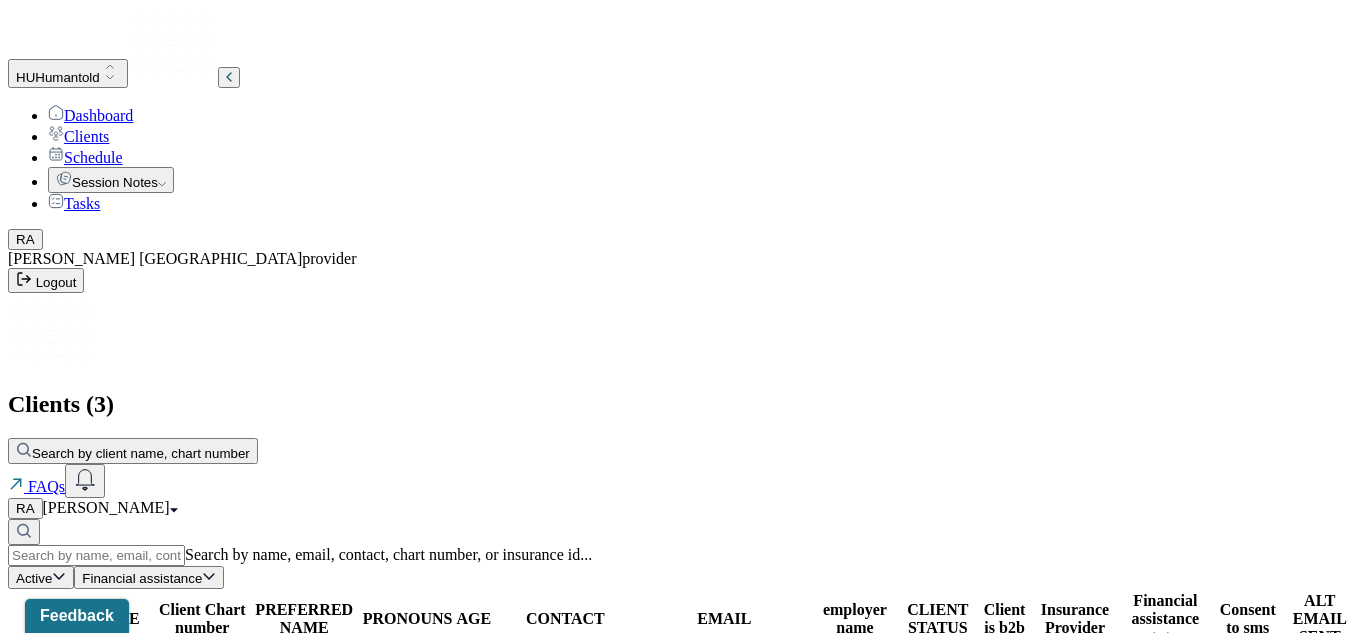click on "HKDH423" at bounding box center (202, 735) 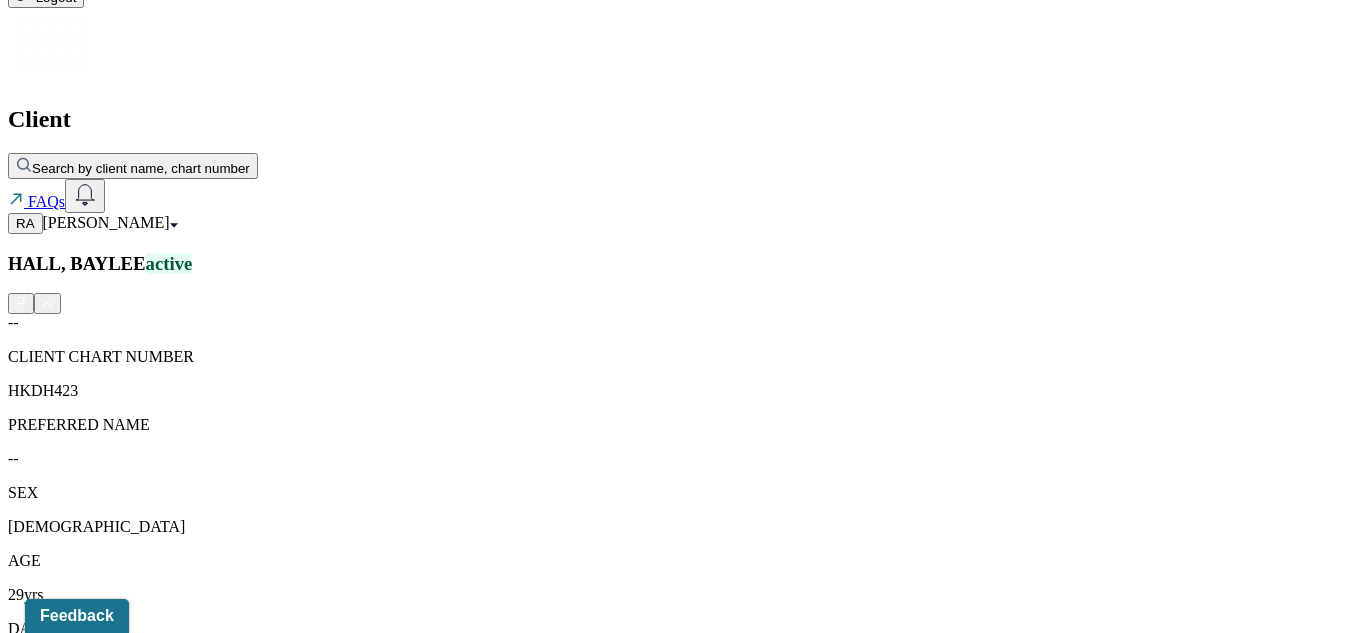 scroll, scrollTop: 289, scrollLeft: 0, axis: vertical 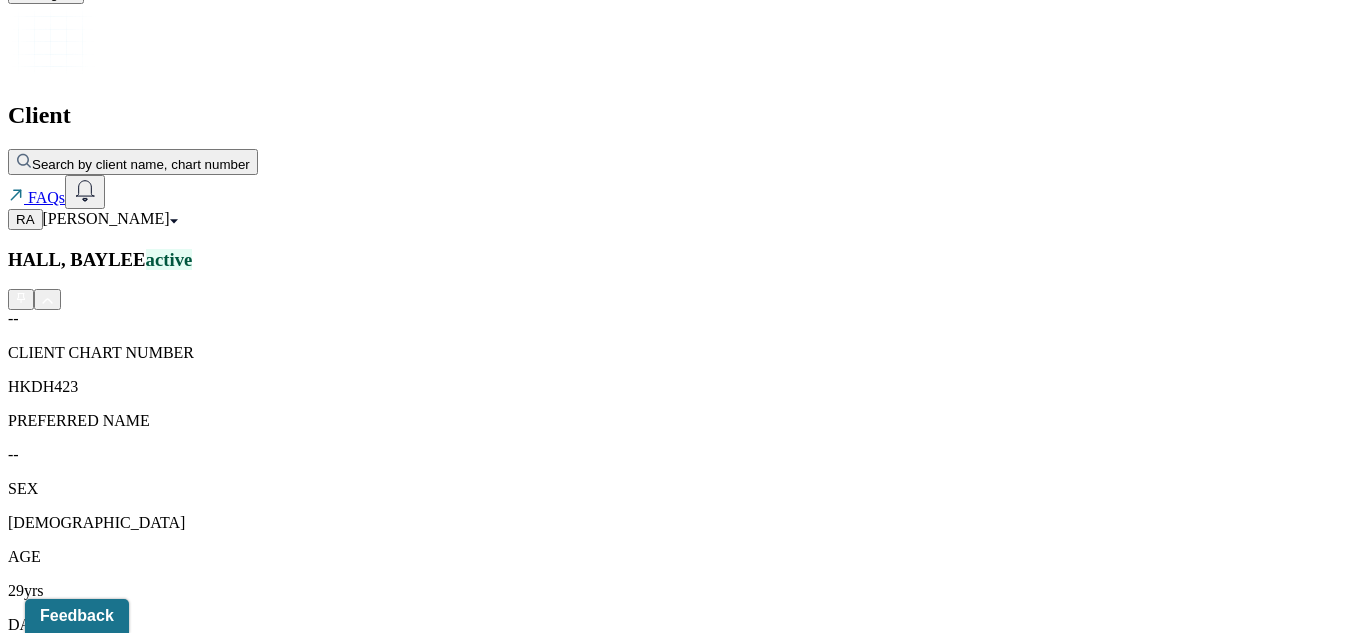 click on "Session Notes" at bounding box center (209, 1748) 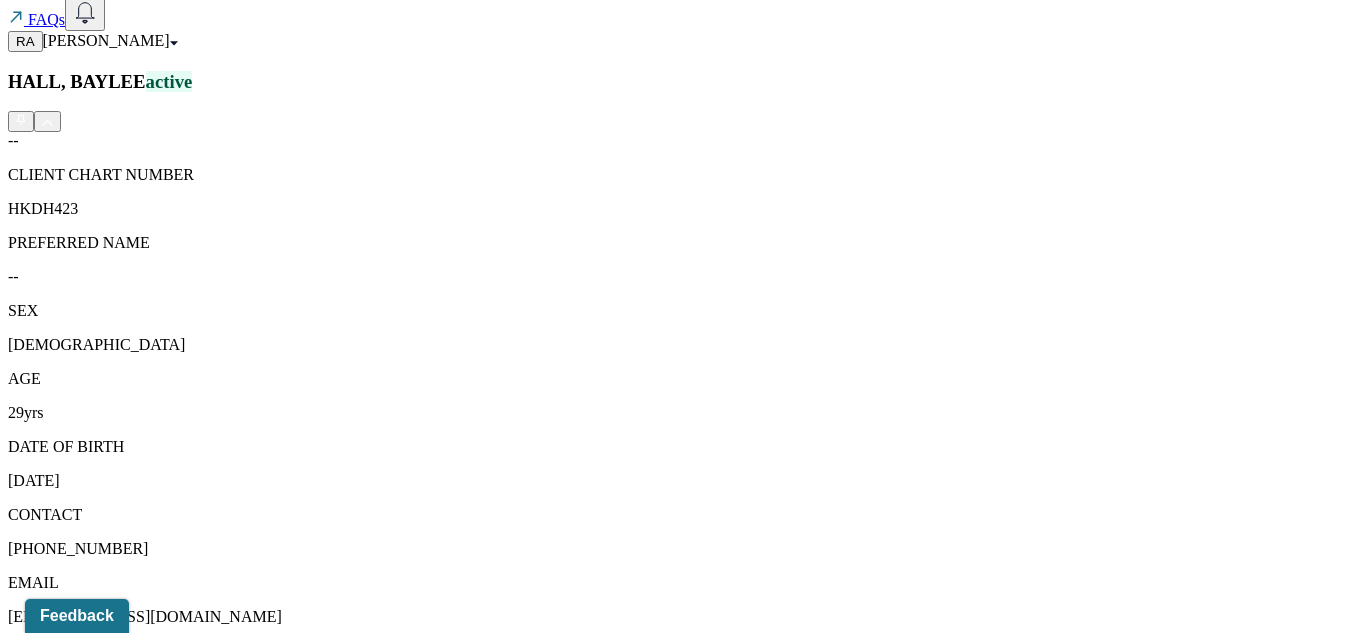 click on "Individual intake note" at bounding box center [264, 1729] 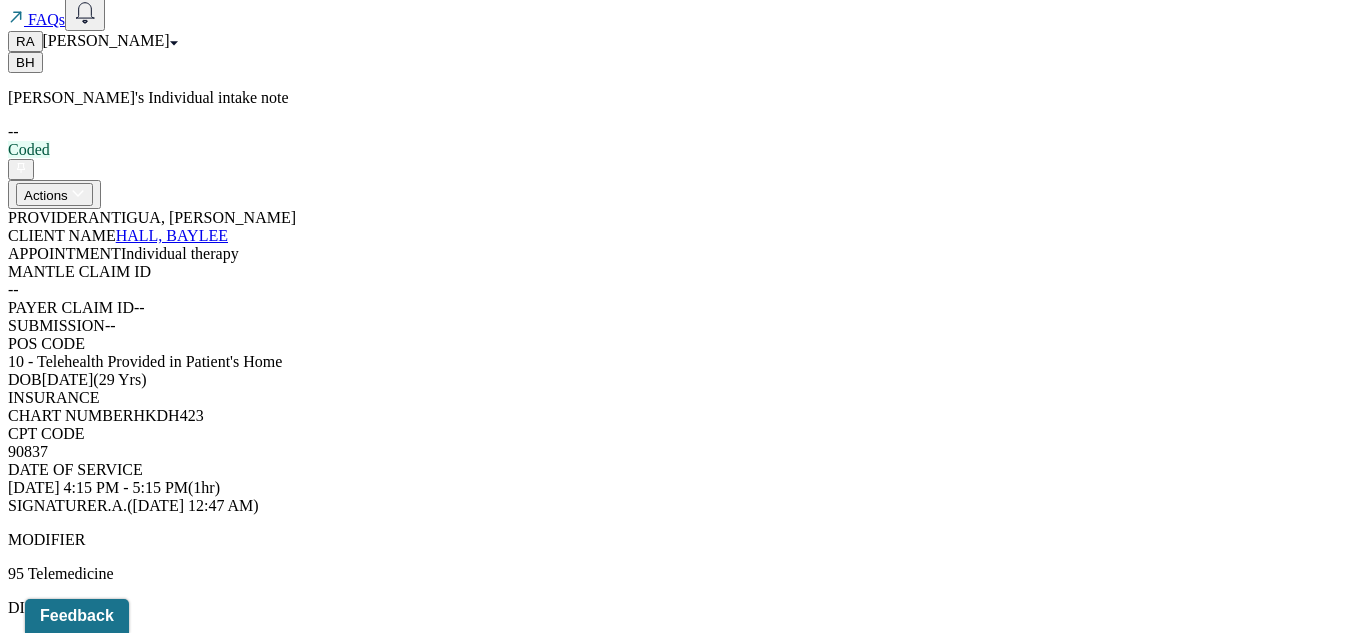 click on "Home" at bounding box center (683, 1185) 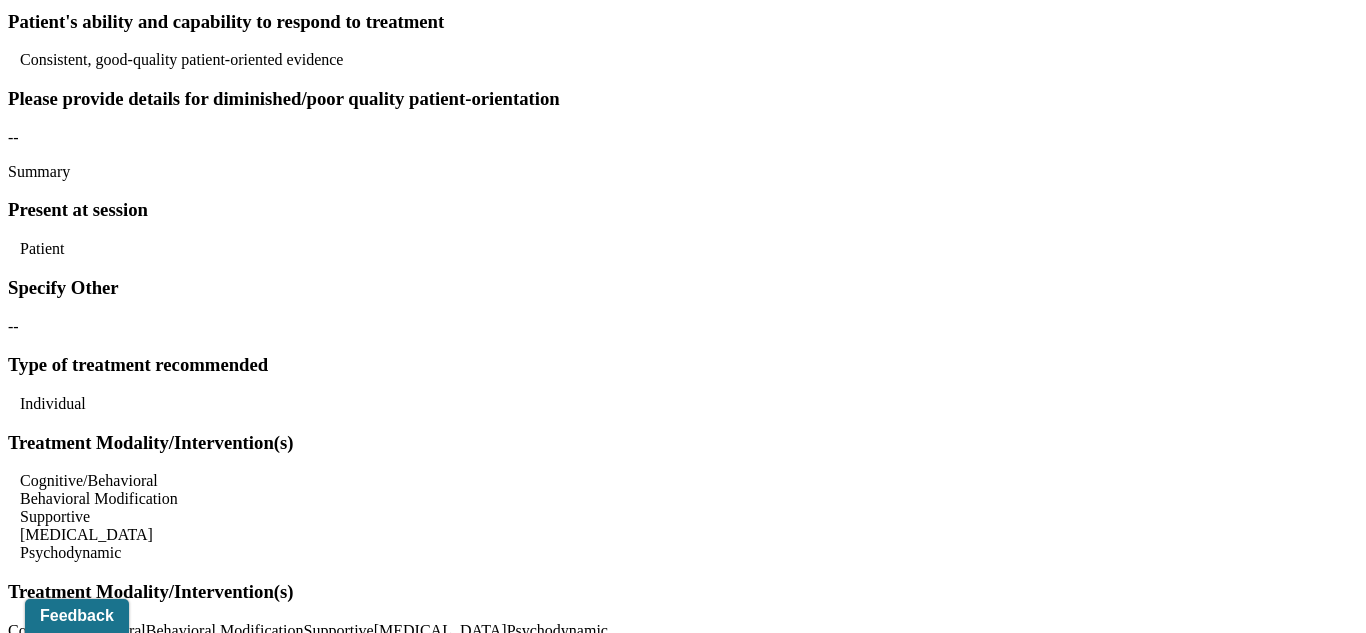 scroll, scrollTop: 9552, scrollLeft: 0, axis: vertical 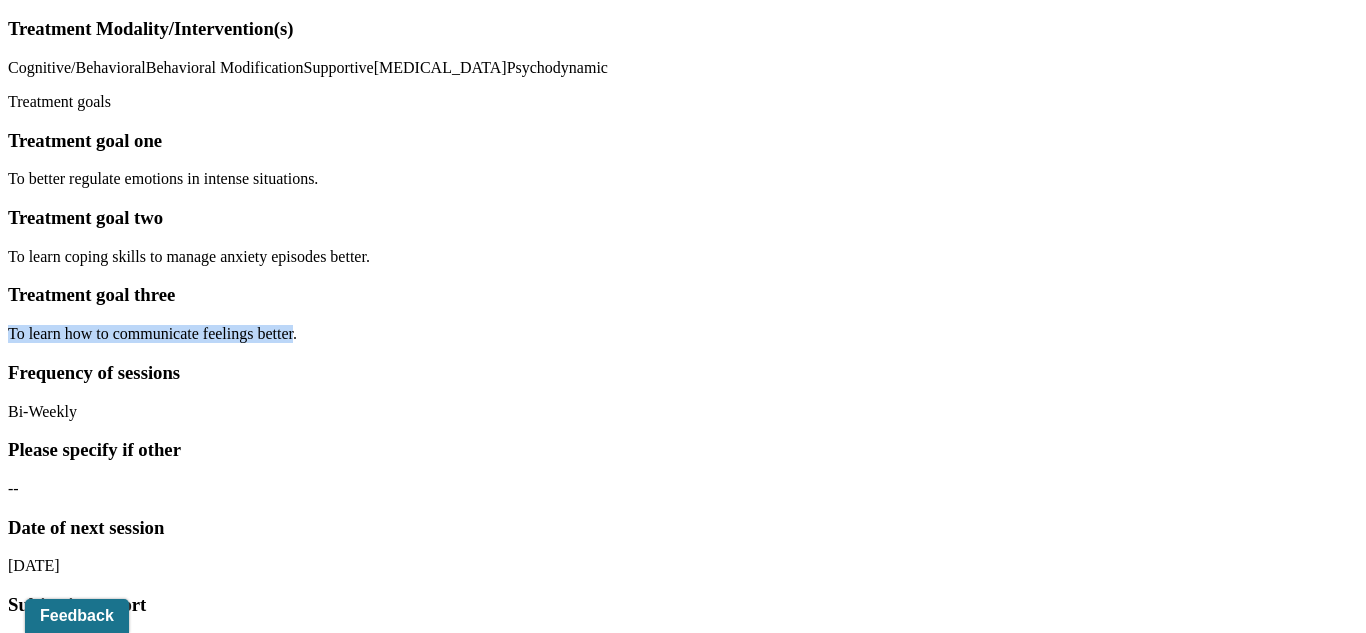 drag, startPoint x: 595, startPoint y: 355, endPoint x: 332, endPoint y: 350, distance: 263.04752 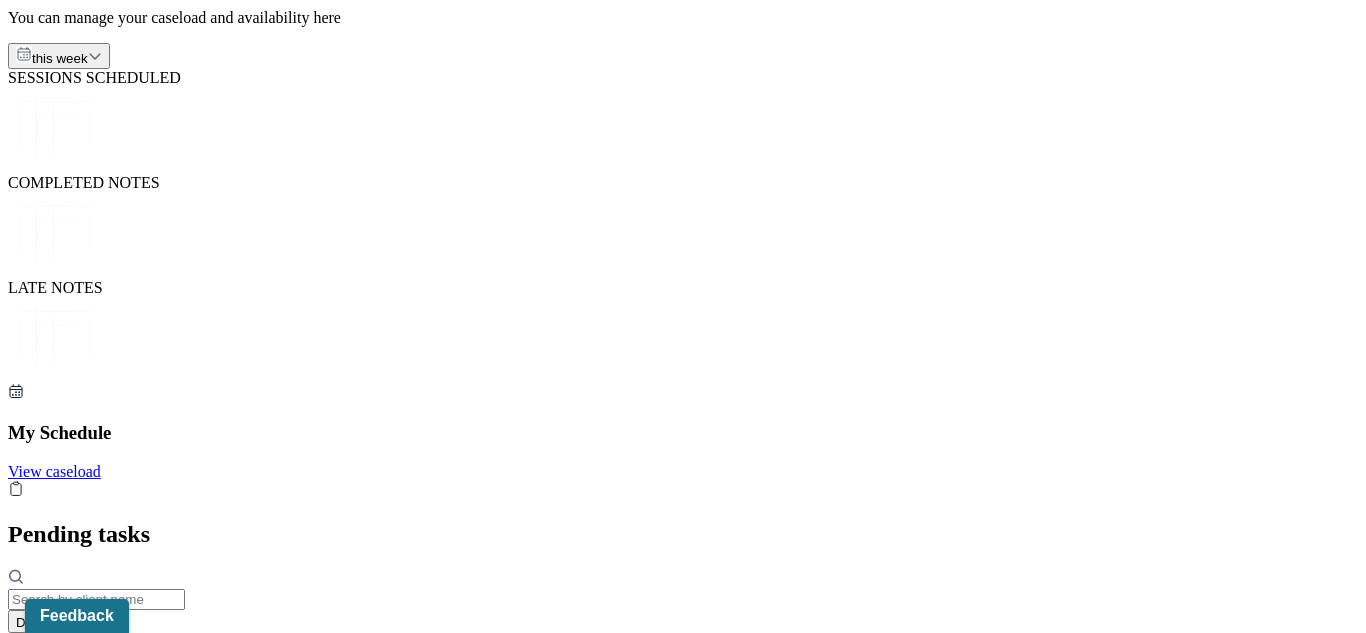 scroll, scrollTop: 533, scrollLeft: 0, axis: vertical 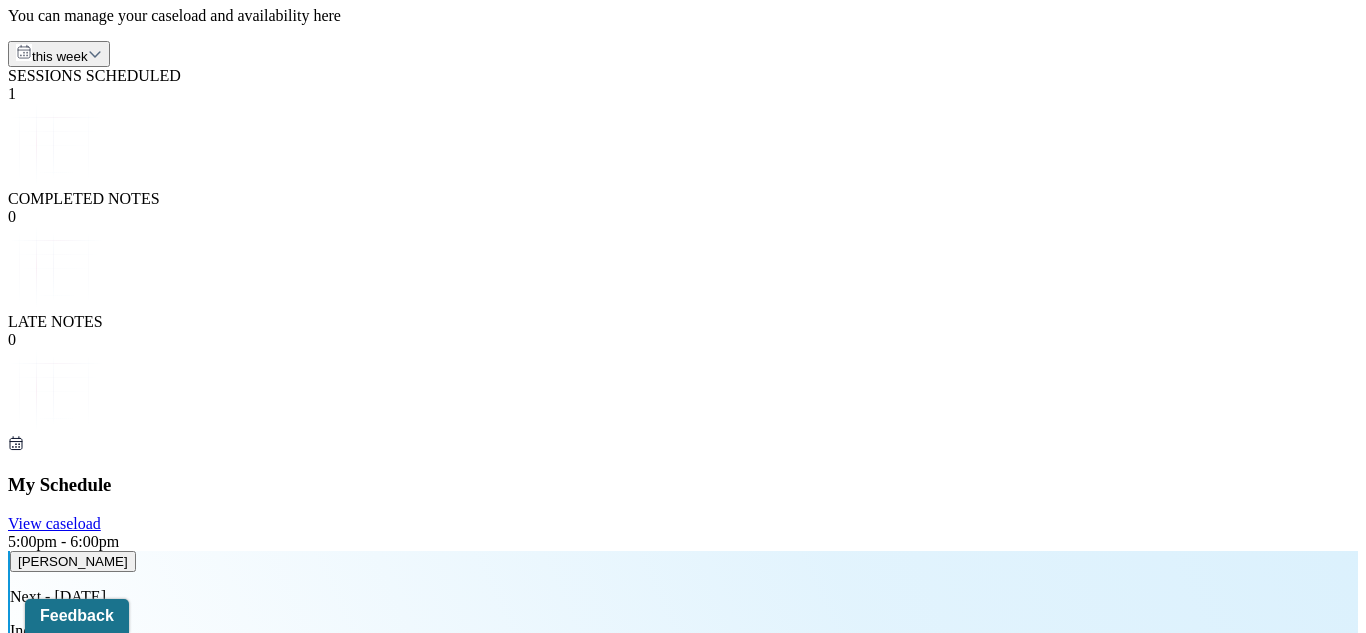 click on "Complete [PERSON_NAME]'s [DATE] session note" at bounding box center (245, 1417) 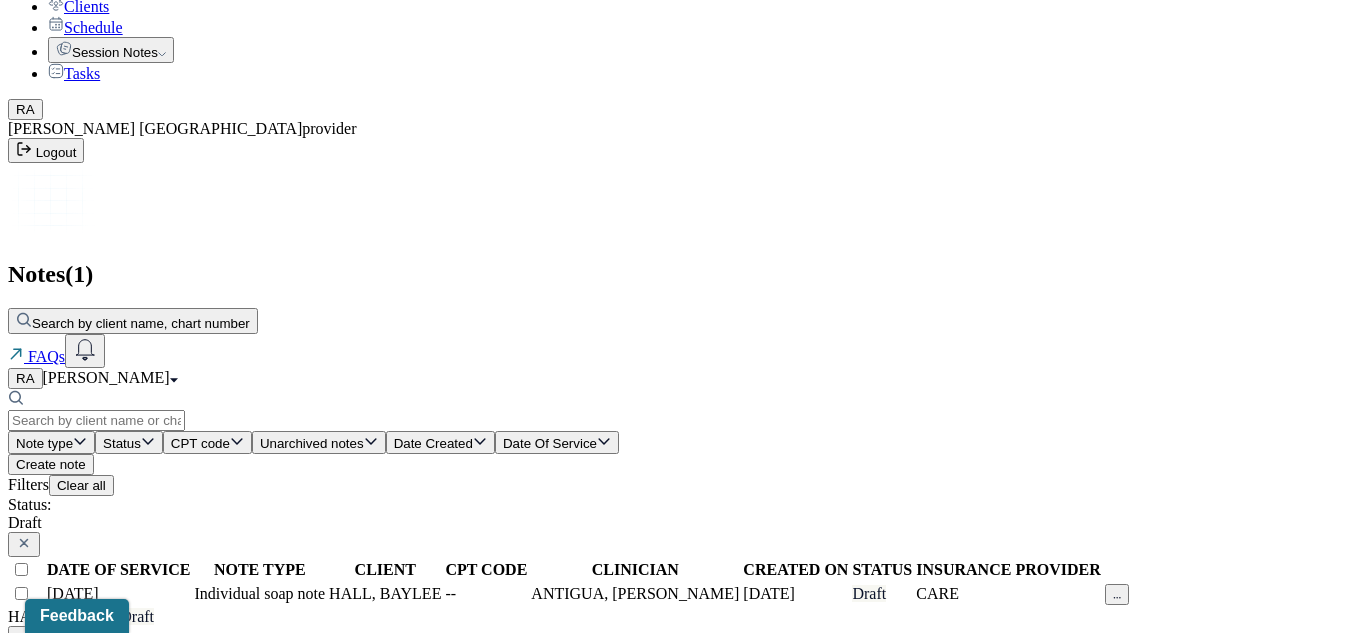 scroll, scrollTop: 0, scrollLeft: 0, axis: both 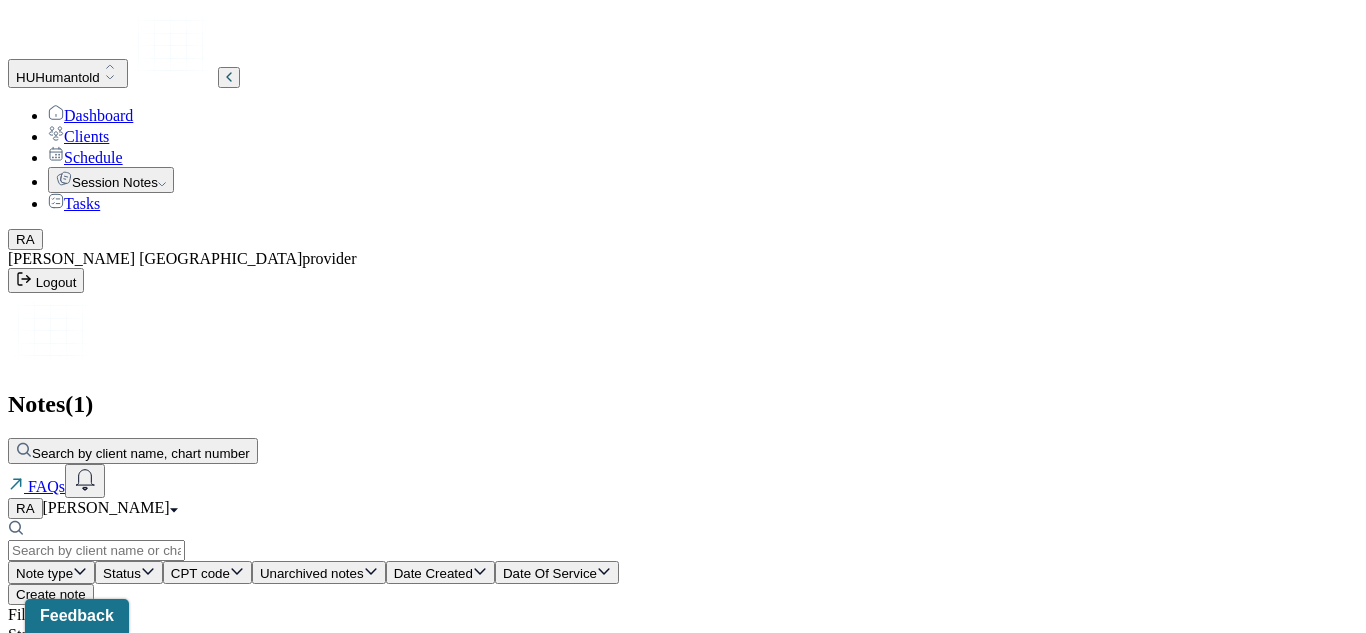 click on "Individual soap note" at bounding box center (259, 724) 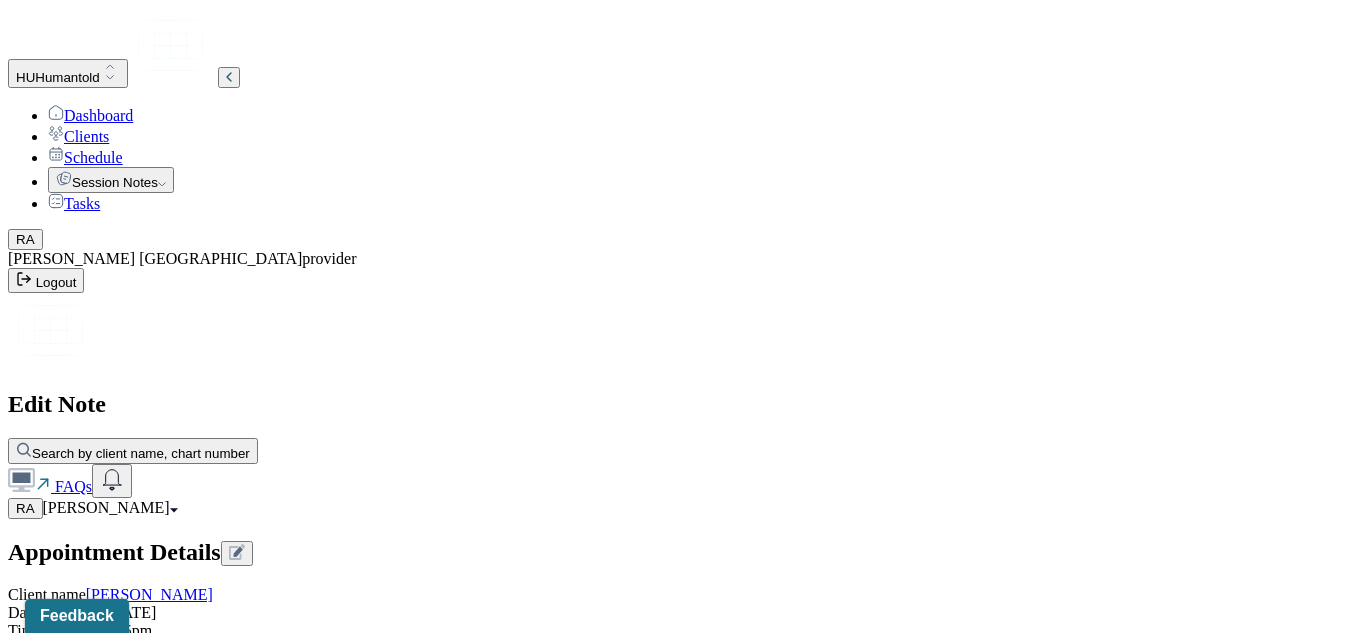 click on "Appointment Details     Client name [PERSON_NAME] Date of service [DATE] Time 4:15pm - 5:15pm Duration 1hr Appointment type individual therapy Provider name [PERSON_NAME] Modifier 1 95 Telemedicine Note type Individual soap note" at bounding box center (683, 634) 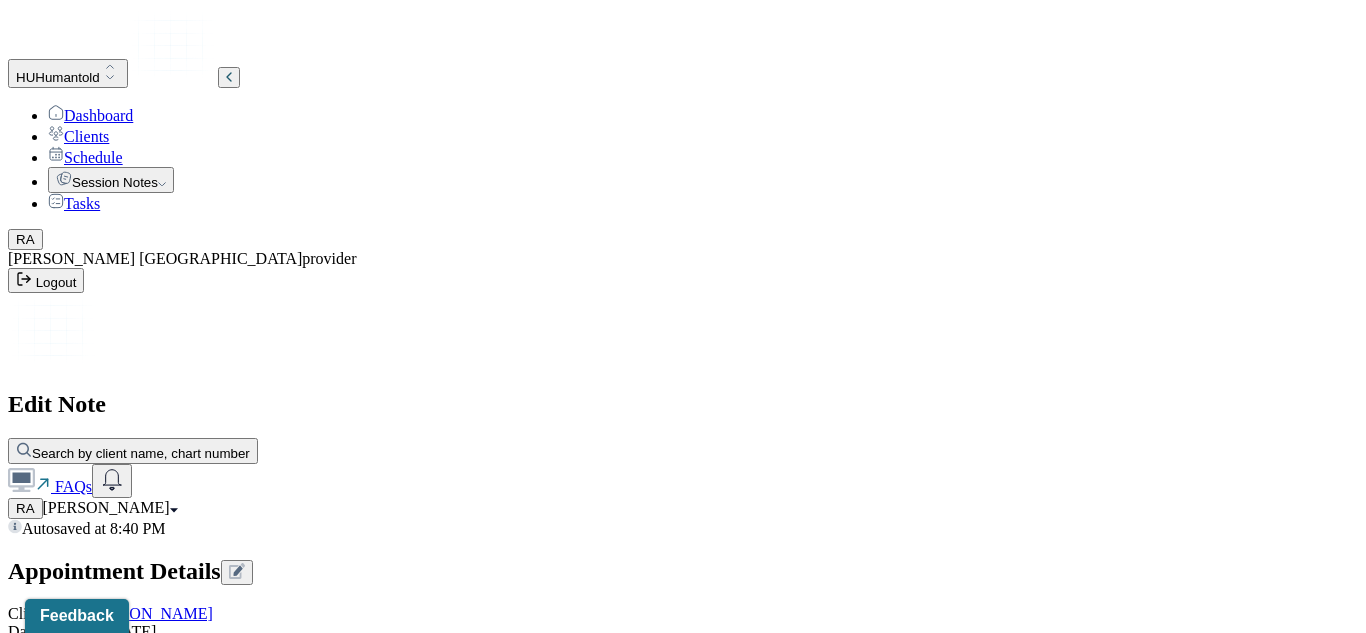 type on "To learn how to communicate feelings better." 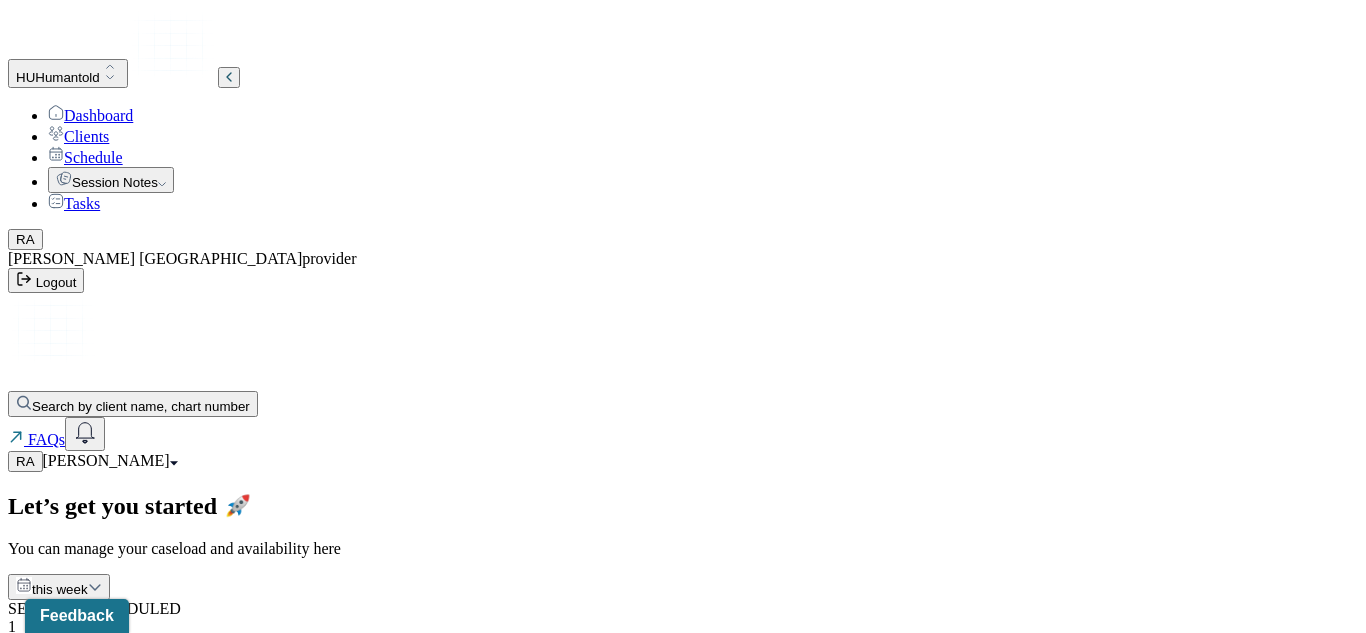 click on "[PERSON_NAME]" at bounding box center (106, 460) 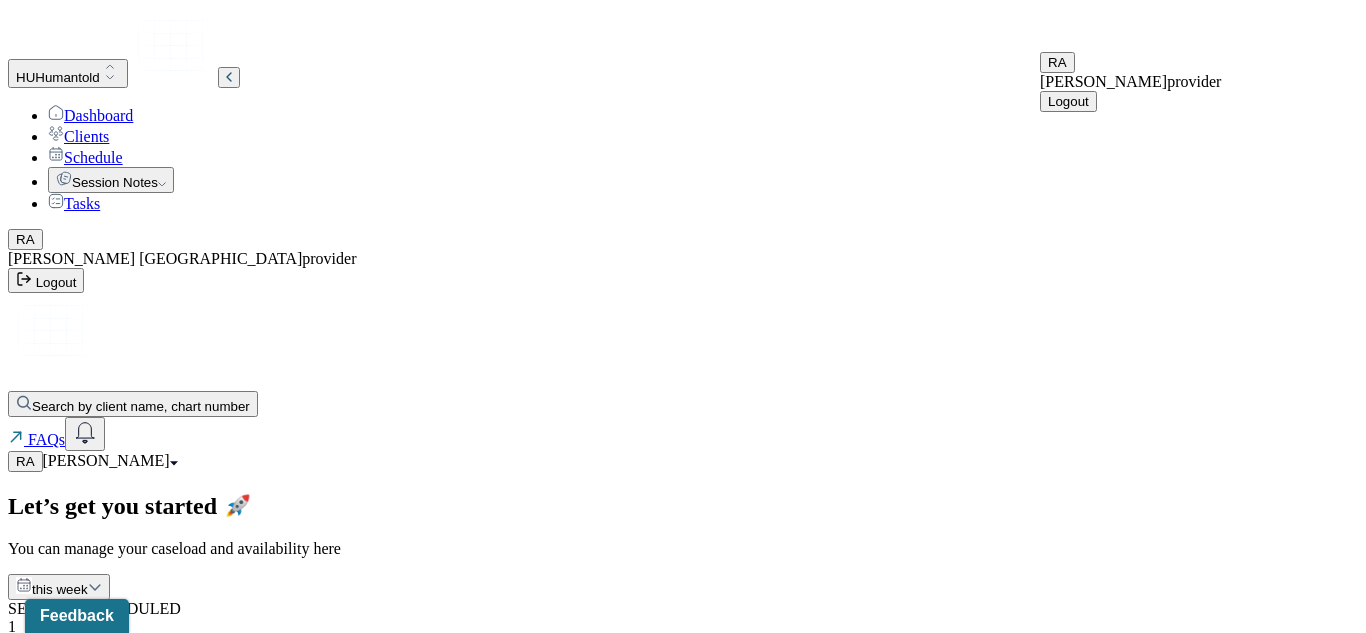 click on "Logout" at bounding box center (1068, 101) 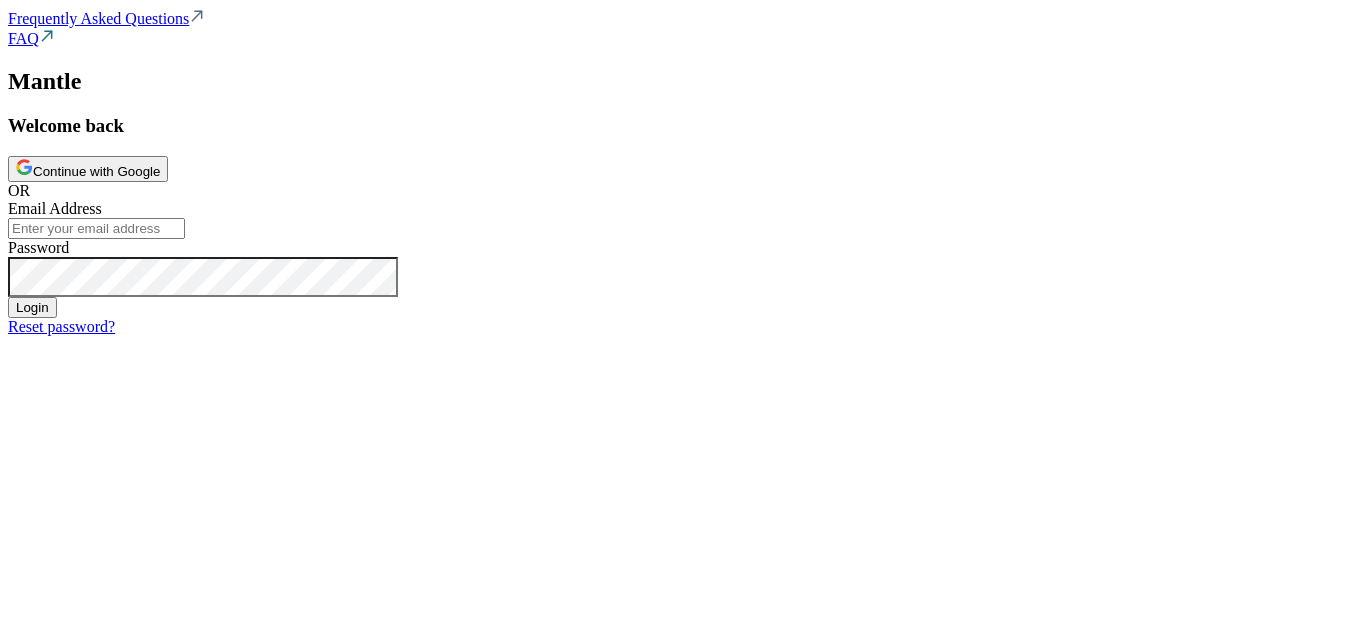 scroll, scrollTop: 0, scrollLeft: 0, axis: both 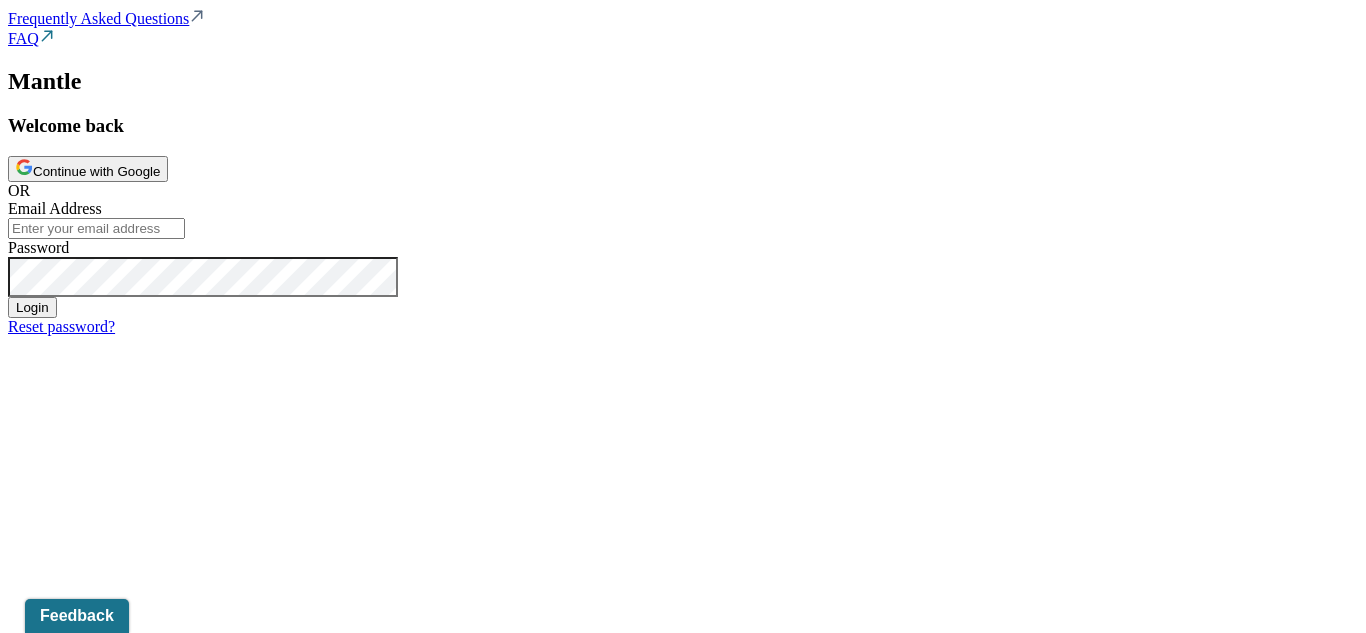 click on "Continue with Google" at bounding box center (88, 169) 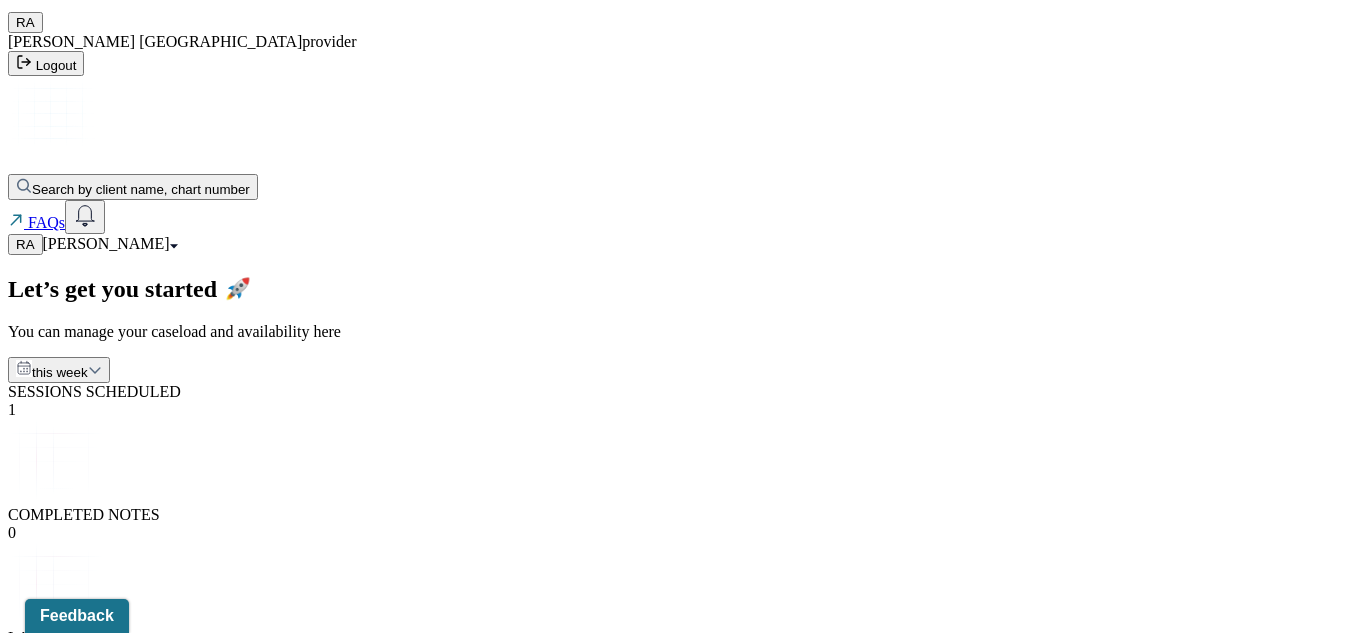 scroll, scrollTop: 215, scrollLeft: 0, axis: vertical 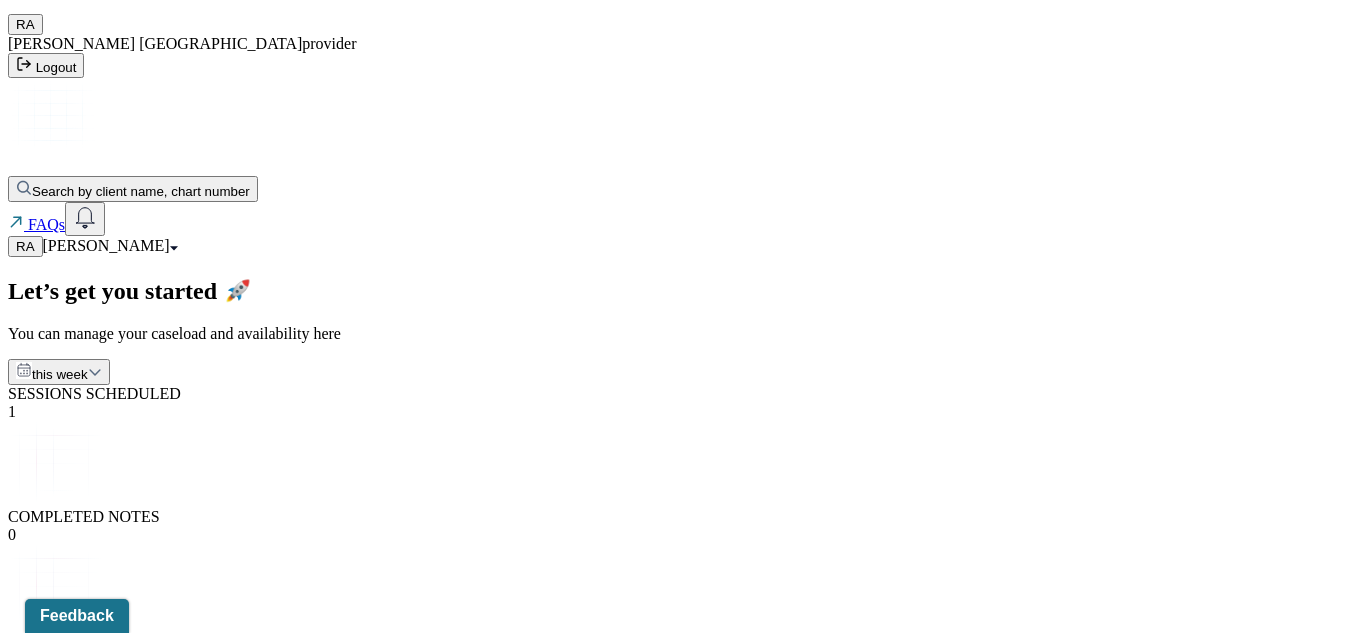 click on "Complete [PERSON_NAME]'s [DATE] session note" at bounding box center (245, 1735) 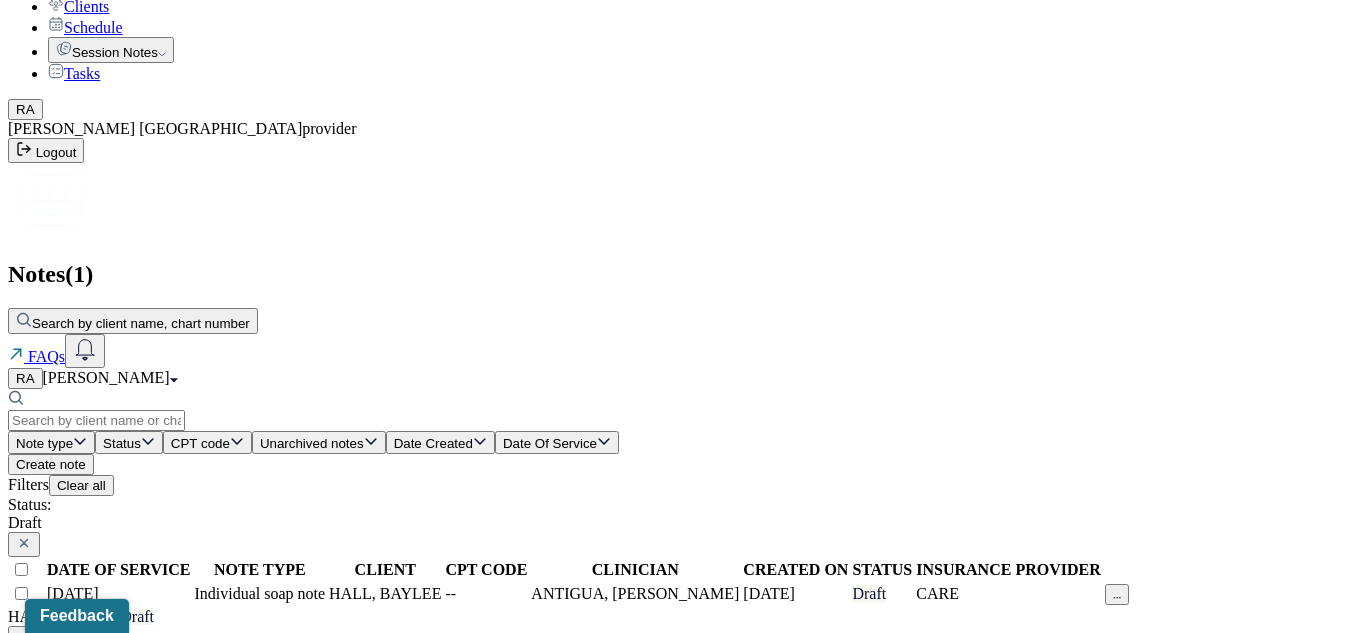 scroll, scrollTop: 0, scrollLeft: 0, axis: both 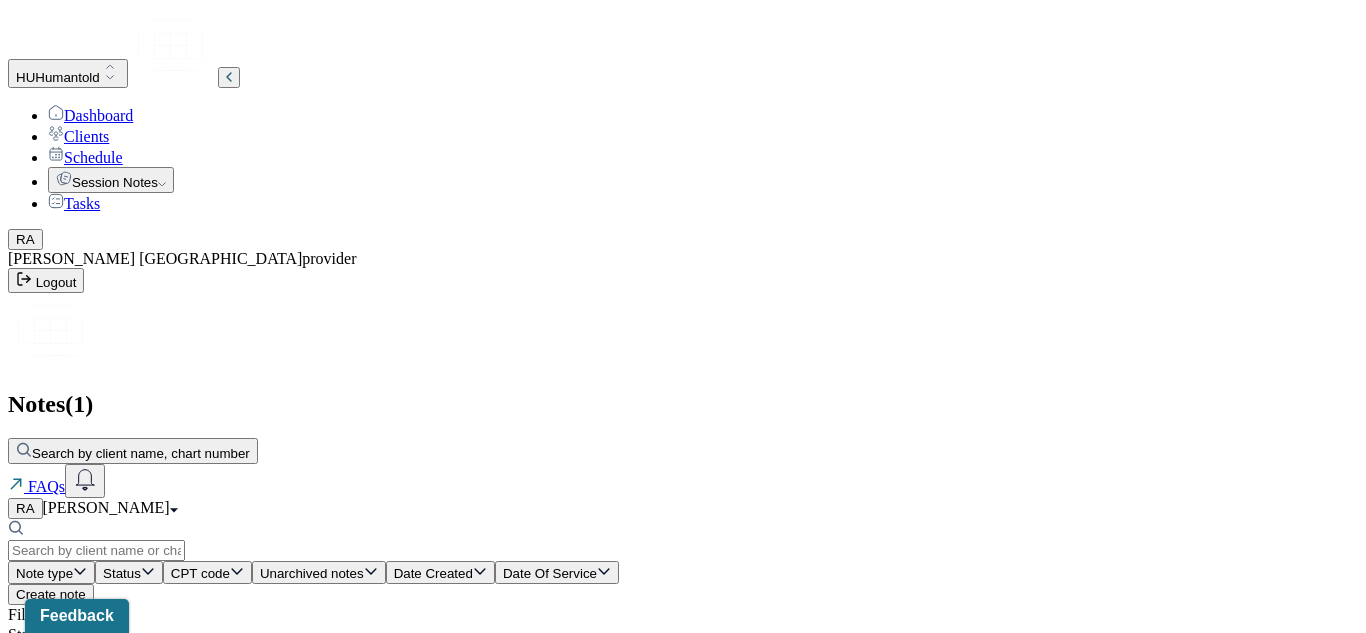 click on "Individual soap note" at bounding box center (259, 724) 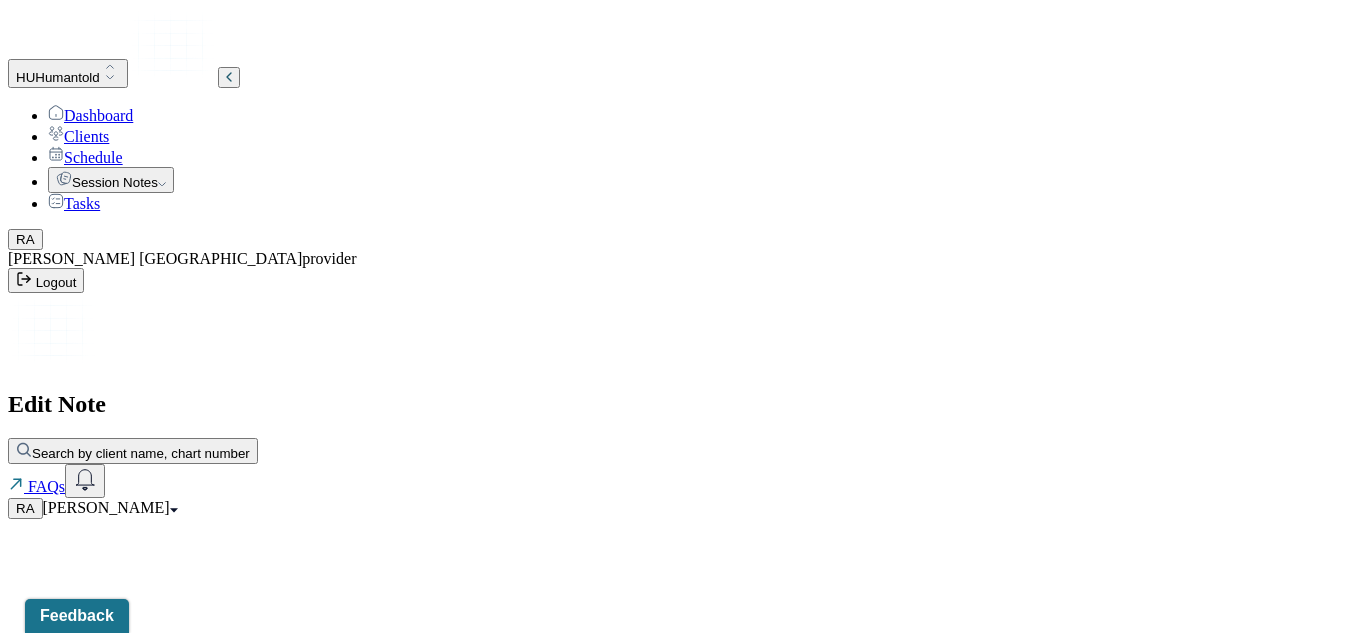 click at bounding box center (683, 519) 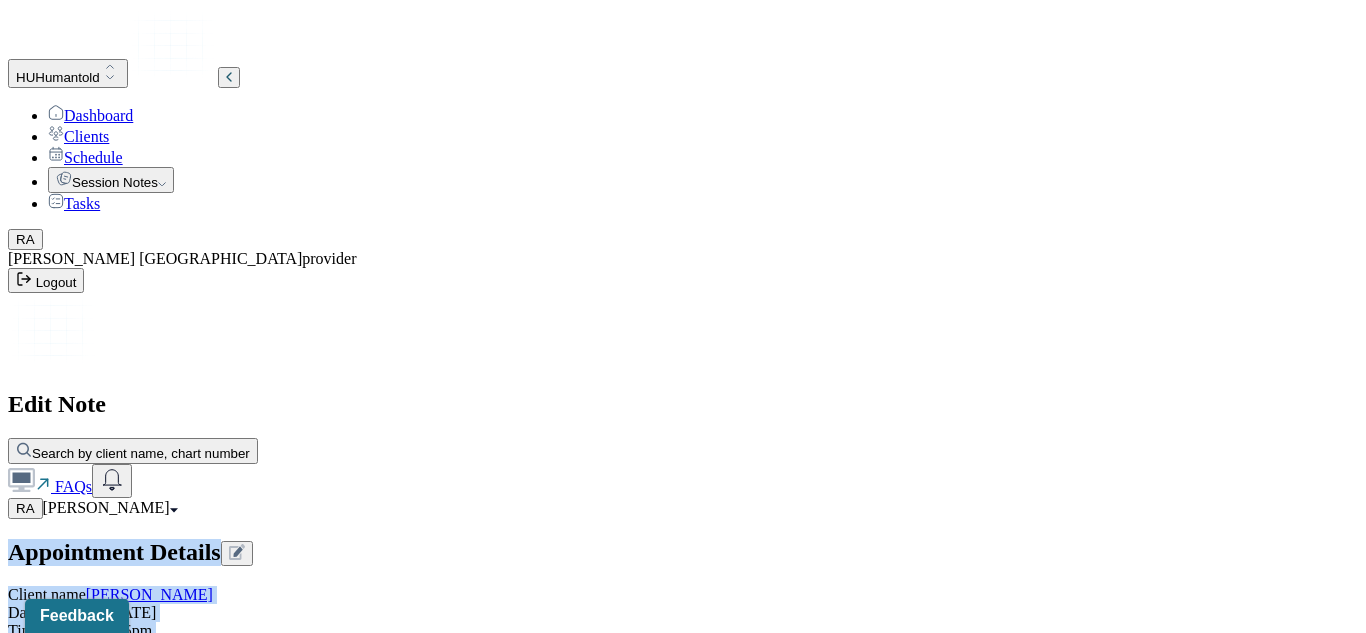 click on "individual therapy" at bounding box center [182, 666] 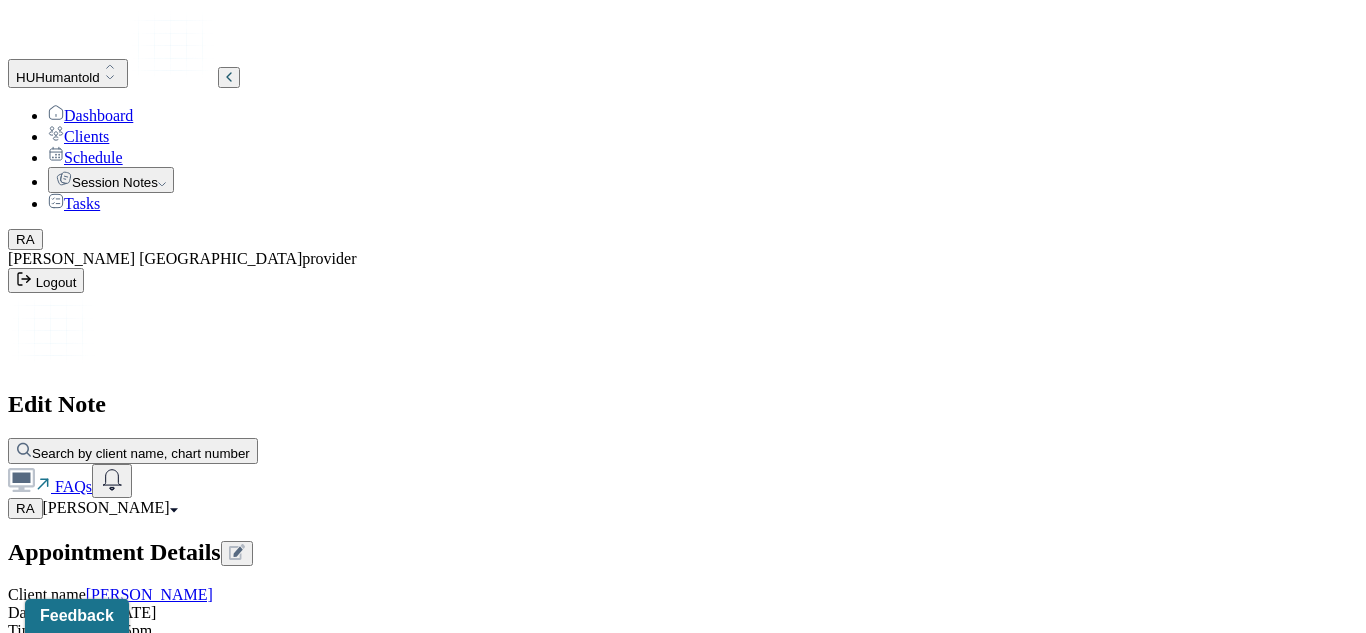 click on "Appointment Details     Client name Baylee Hall Date of service 07/21/2025 Time 4:15pm - 5:15pm Duration 1hr Appointment type individual therapy Provider name Randy Antigua Modifier 1 95 Telemedicine Note type Individual soap note Appointment Details     Client name Baylee Hall Date of service 07/21/2025 Time 4:15pm - 5:15pm Duration 1hr Appointment type individual therapy Provider name Randy Antigua Modifier 1 95 Telemedicine Note type Individual soap note Instructions The fields marked with an asterisk ( * ) are required before you can submit your notes. Before you can submit your session notes, they must be signed. You have the option to save your notes as a draft before making a submission. Appointment location * Teletherapy Client Teletherapy Location Home Office Other Provider Teletherapy Location Home Office Other Consent was received for the teletherapy session The teletherapy session was conducted via video Primary diagnosis * F41.1 GENERALIZED ANXIETY DISORDER Secondary diagnosis (optional) * * * *" at bounding box center [683, 2413] 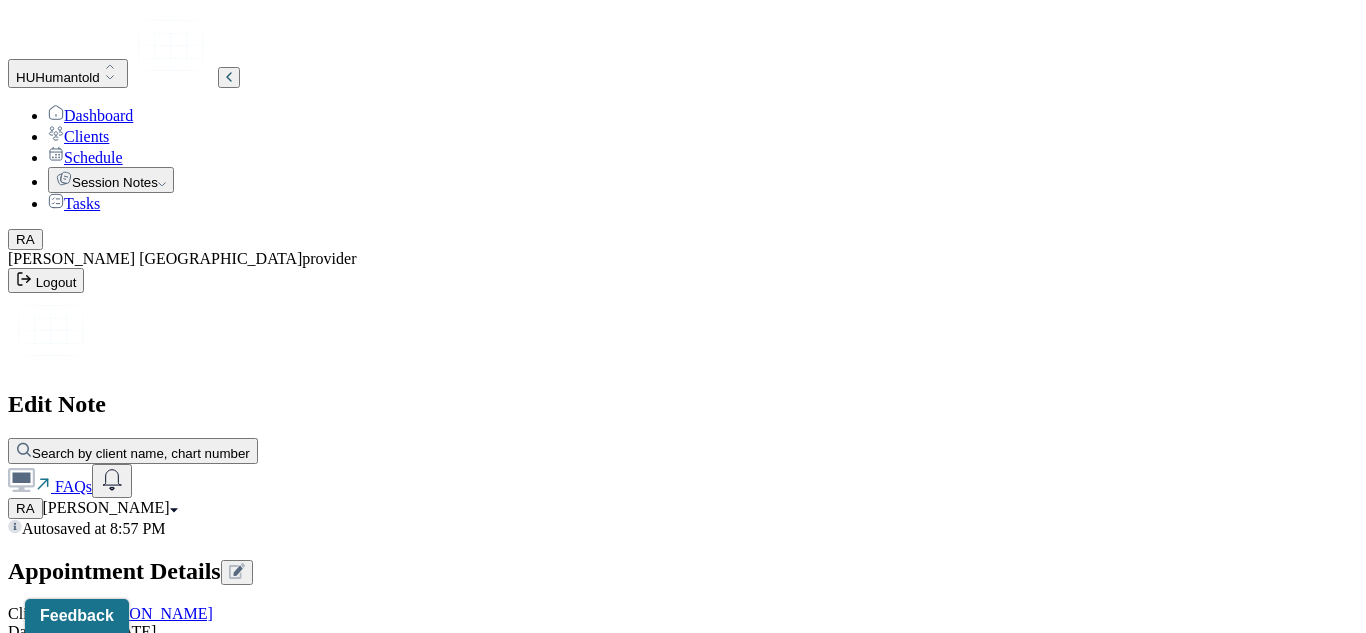 type on "Not focused on in today's session." 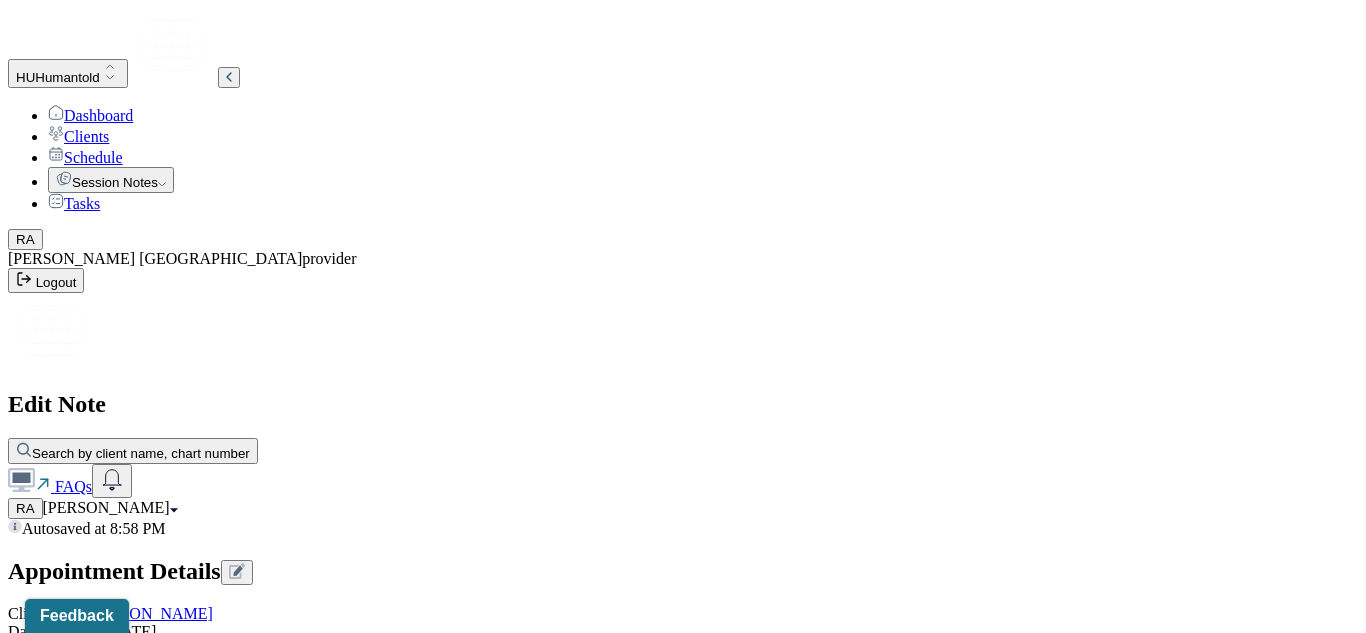 type on "R.A." 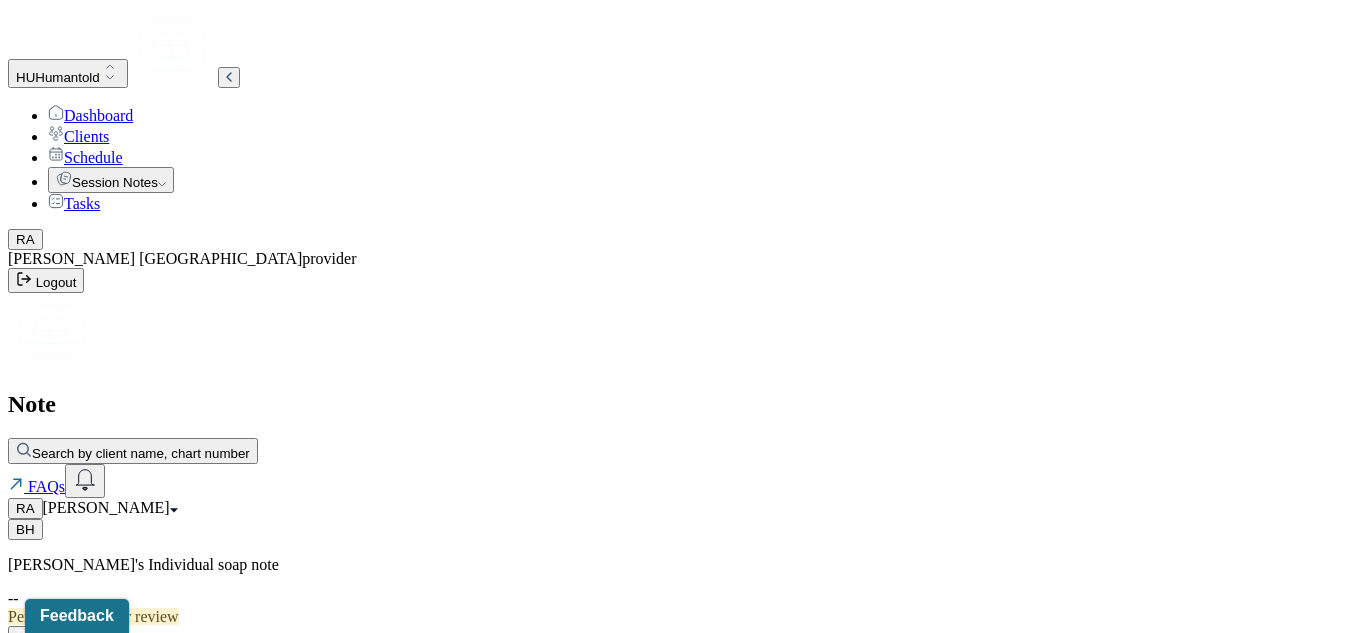 click on "Dashboard" at bounding box center [90, 115] 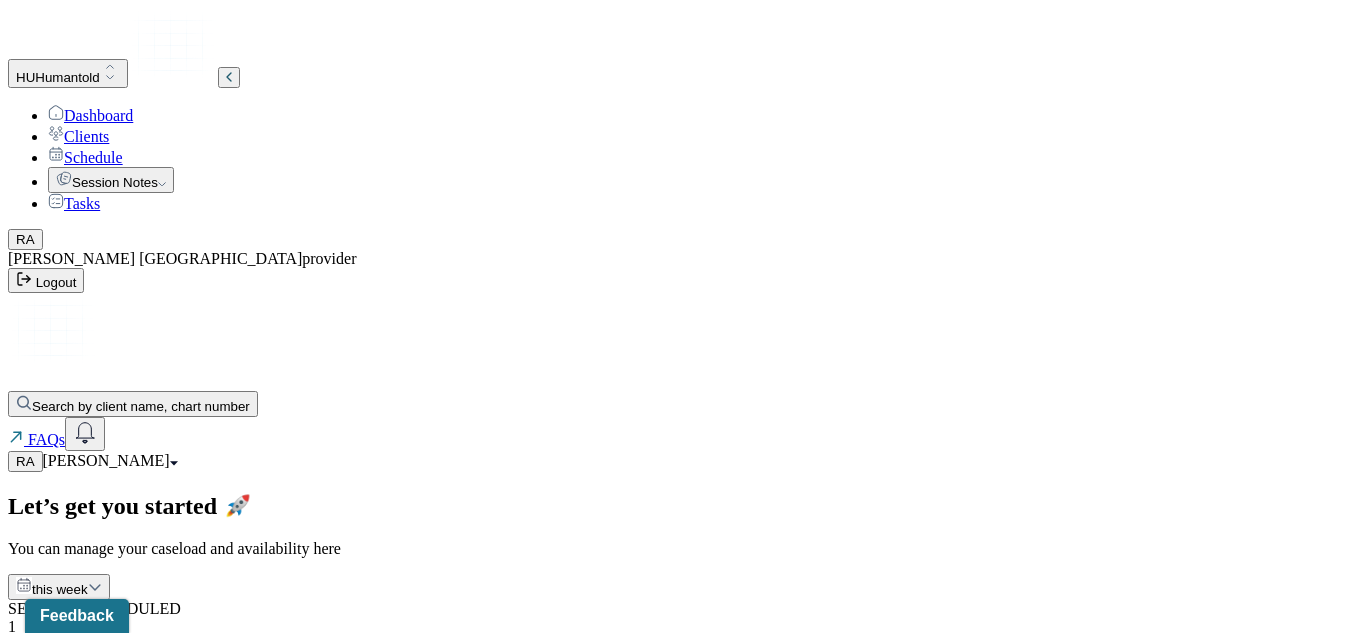 click on "[PERSON_NAME]" at bounding box center [110, 460] 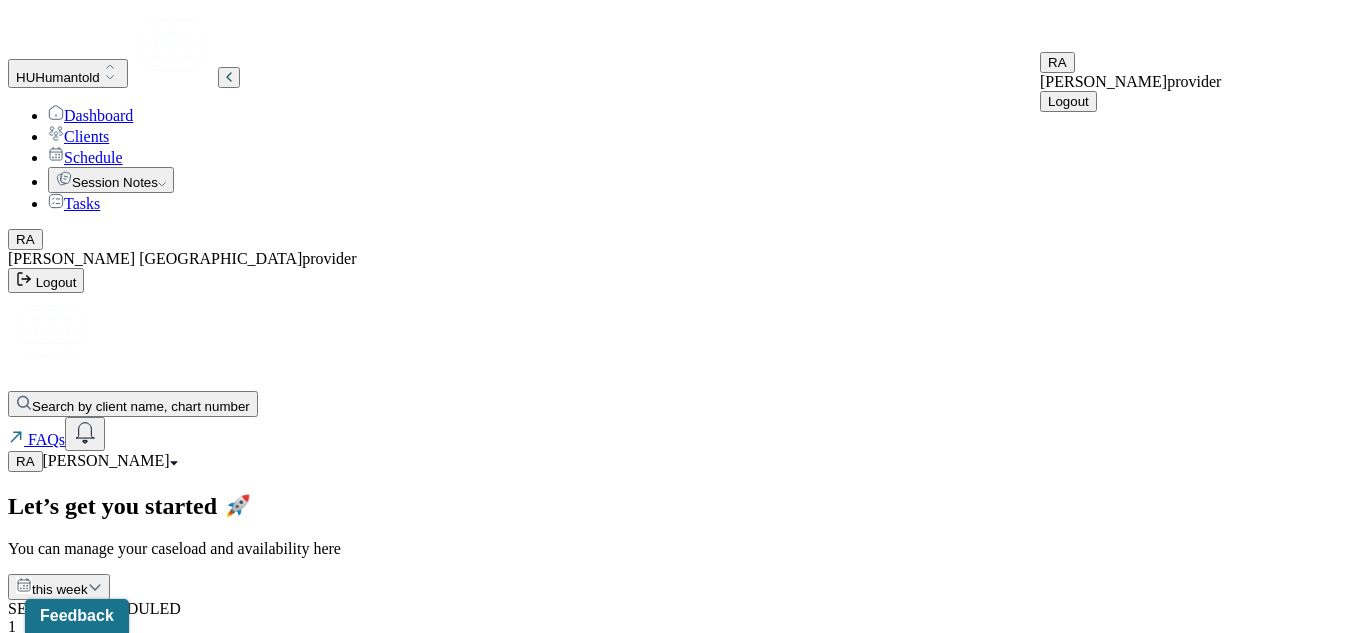 click on "Logout" at bounding box center [1068, 101] 